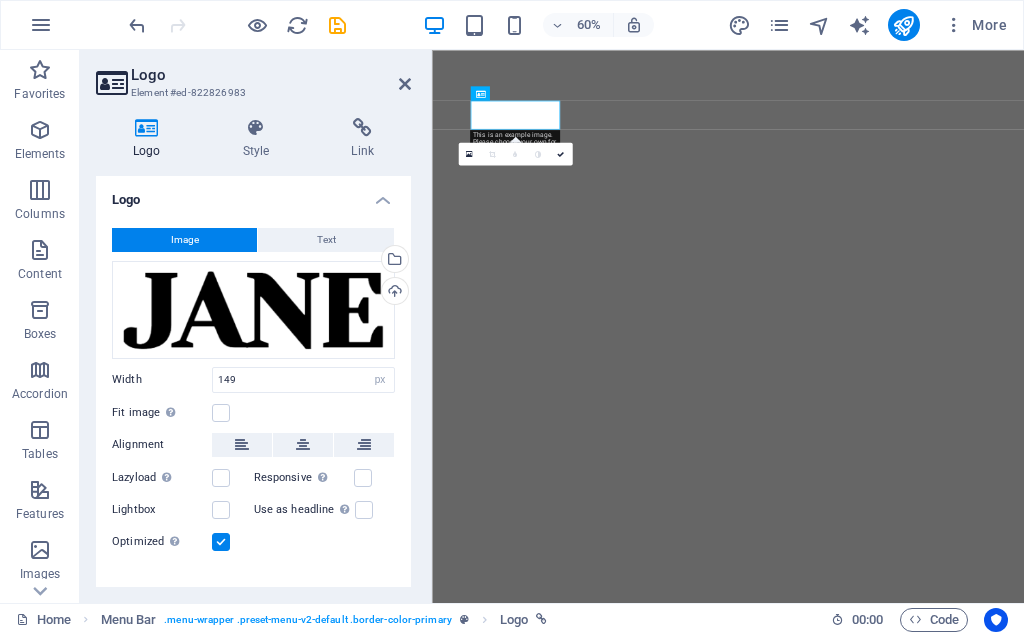 select on "px" 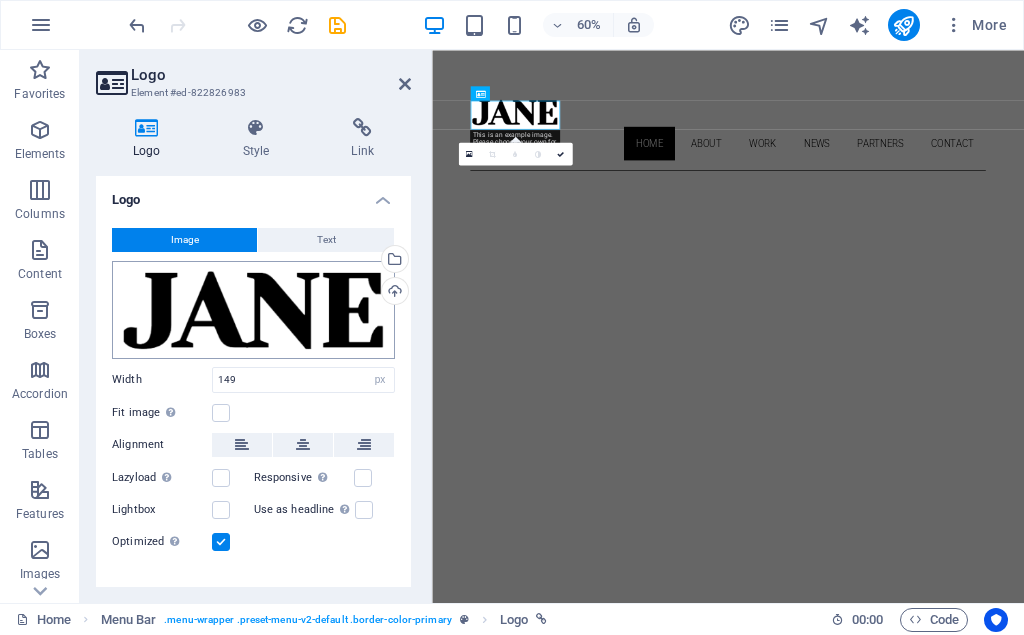 scroll, scrollTop: 0, scrollLeft: 0, axis: both 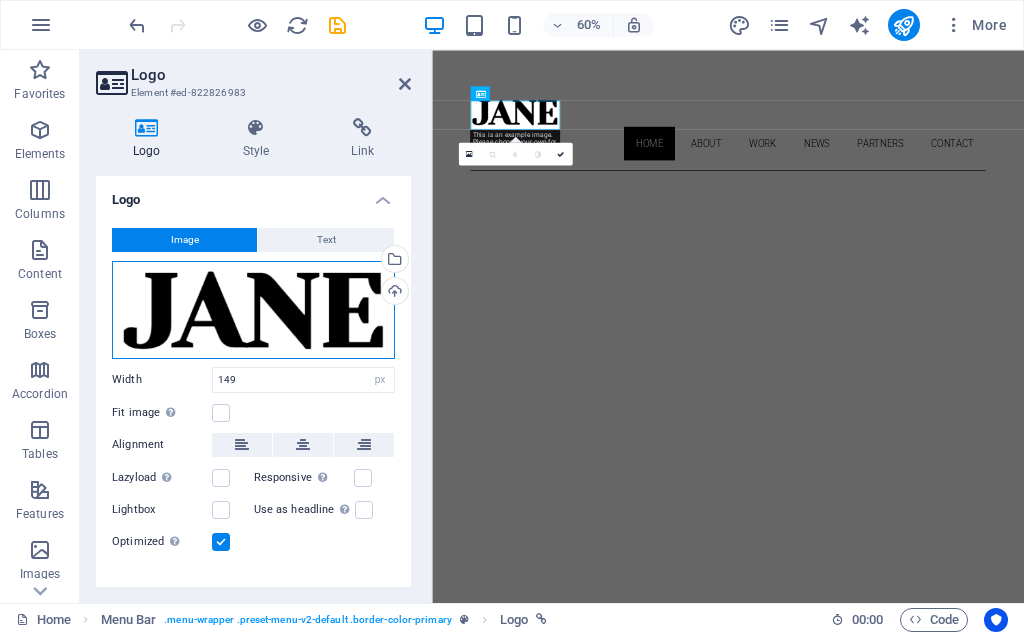click on "Drag files here, click to choose files or select files from Files or our free stock photos & videos" at bounding box center [253, 310] 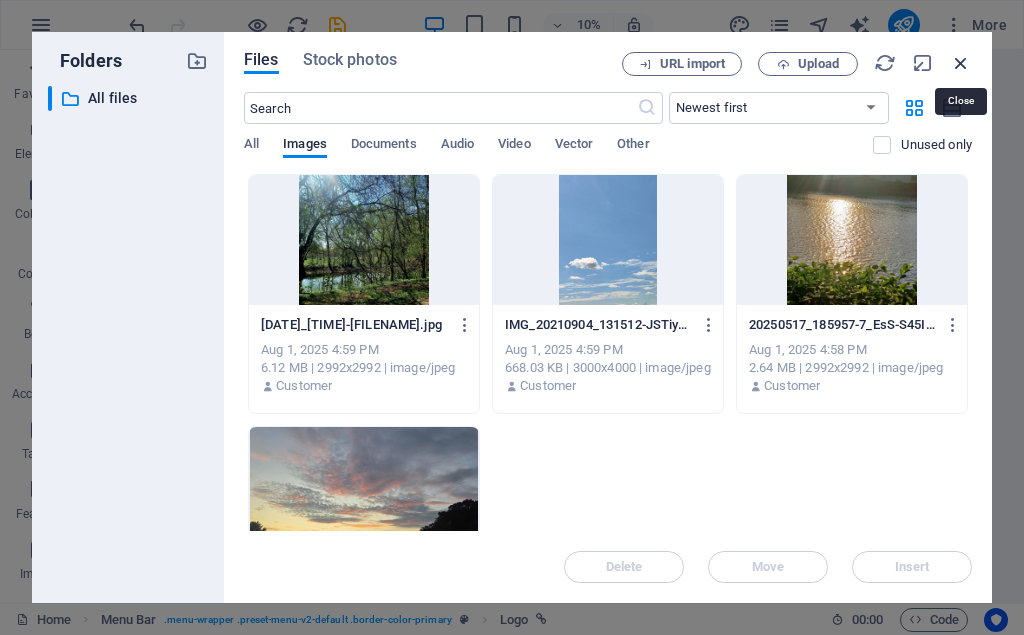 click at bounding box center [961, 63] 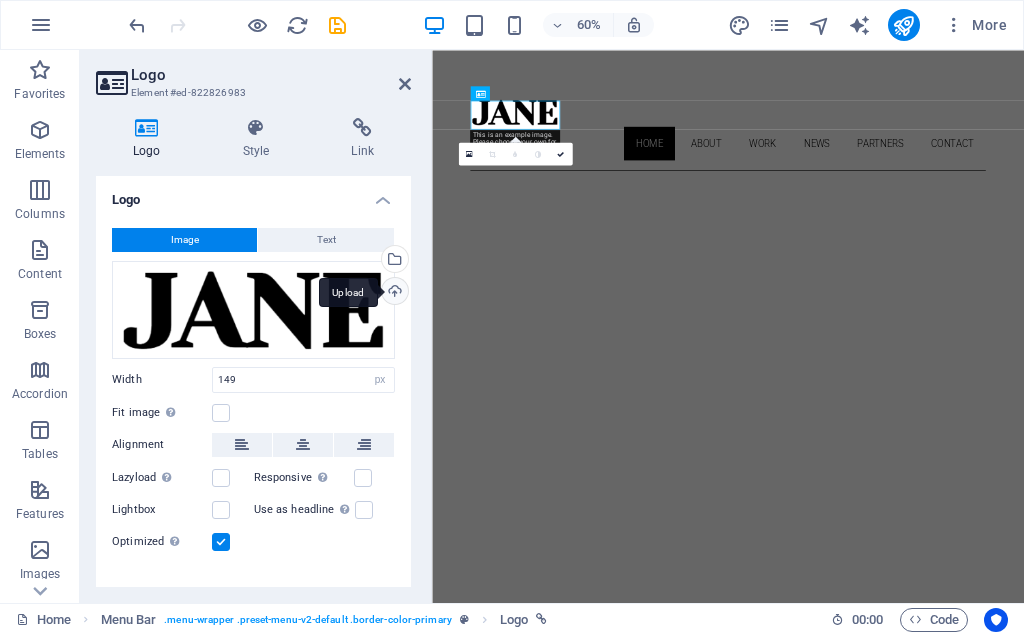 click on "Upload" at bounding box center [393, 293] 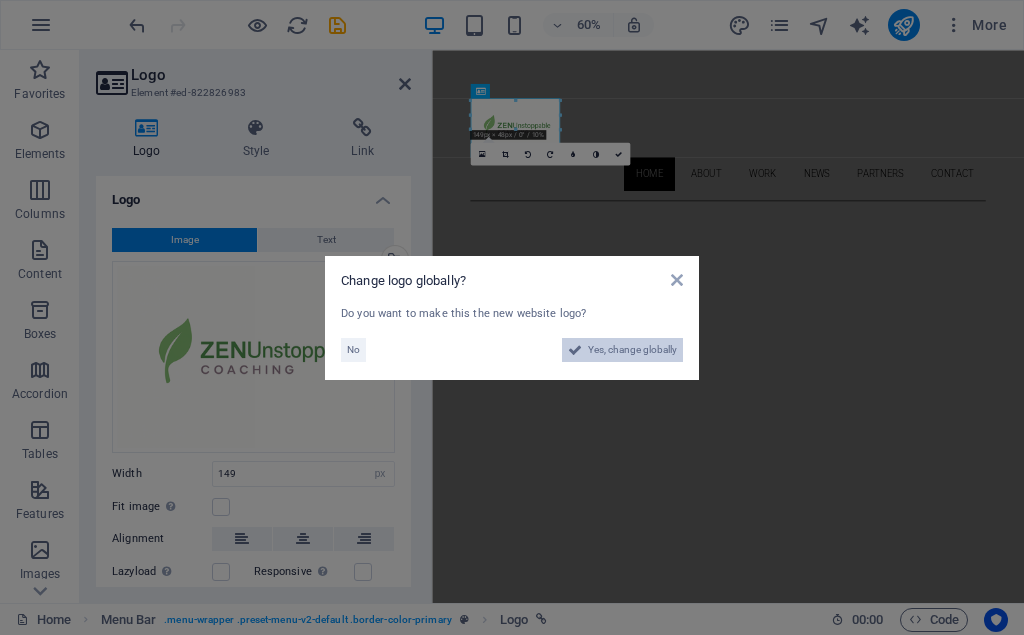 click on "Yes, change globally" at bounding box center [632, 350] 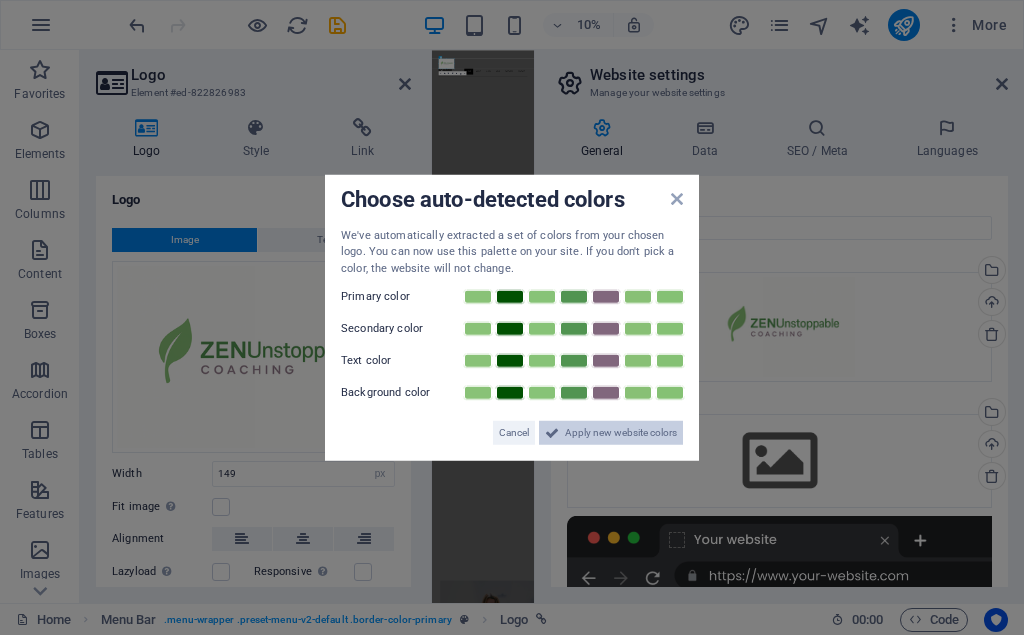 click on "Apply new website colors" at bounding box center [621, 433] 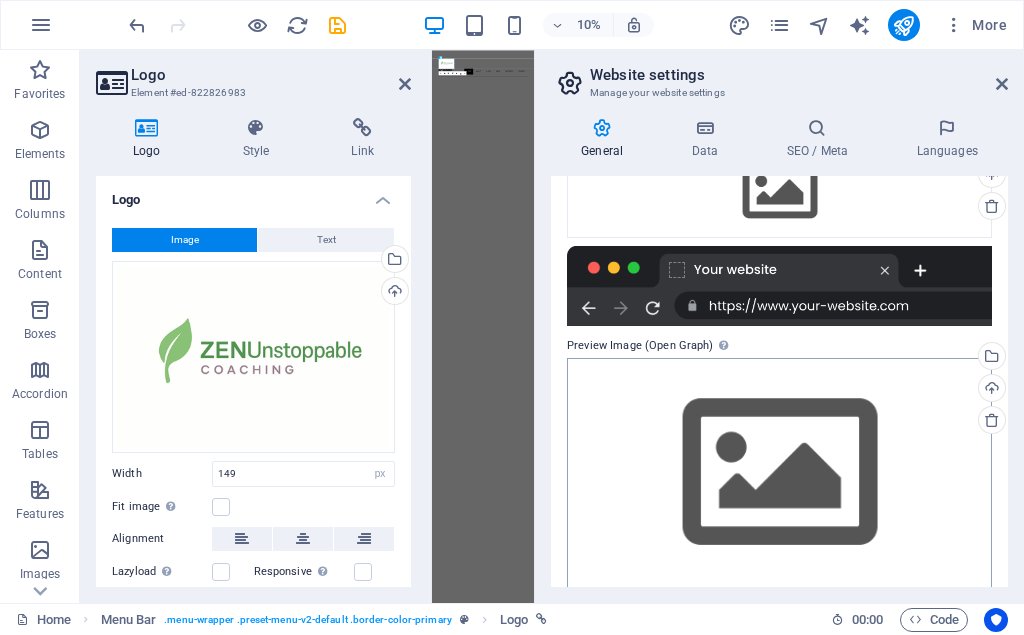 scroll, scrollTop: 287, scrollLeft: 0, axis: vertical 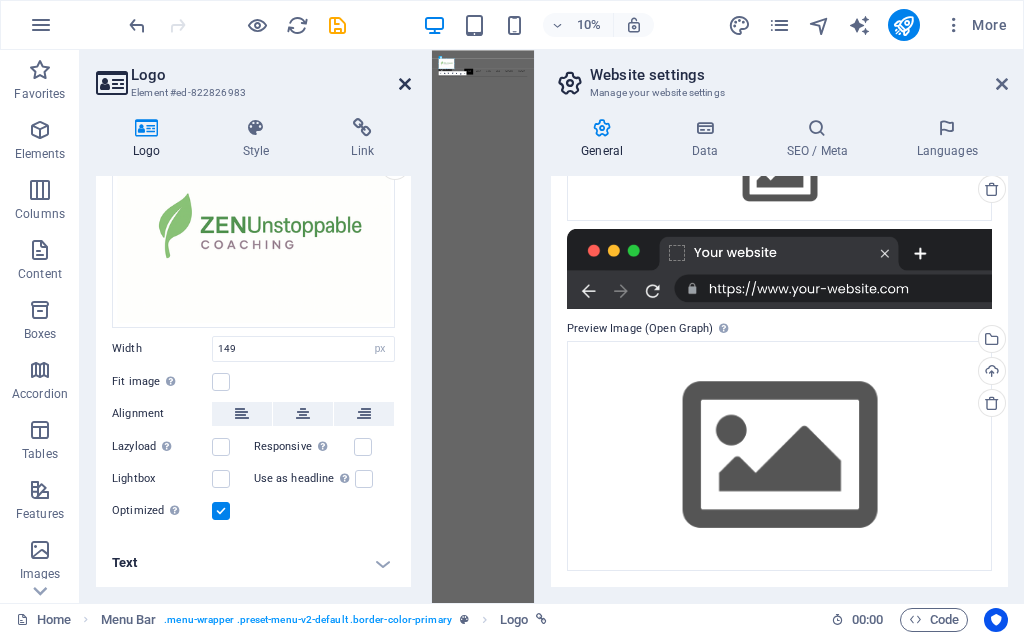 drag, startPoint x: 401, startPoint y: 83, endPoint x: 622, endPoint y: 180, distance: 241.35037 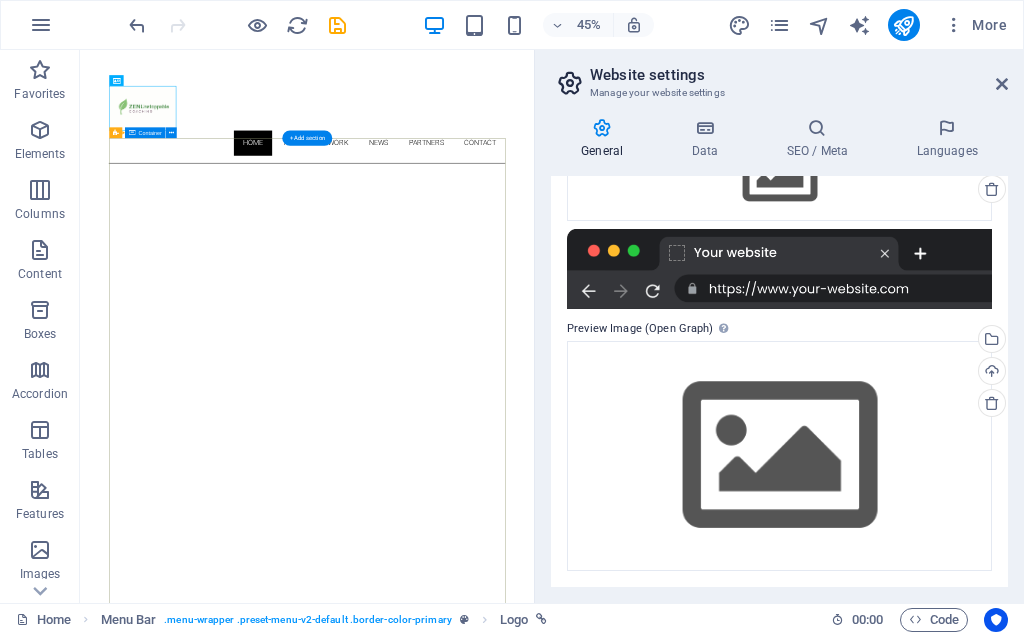 click on "About me My work Partners Contact" at bounding box center (584, 5464) 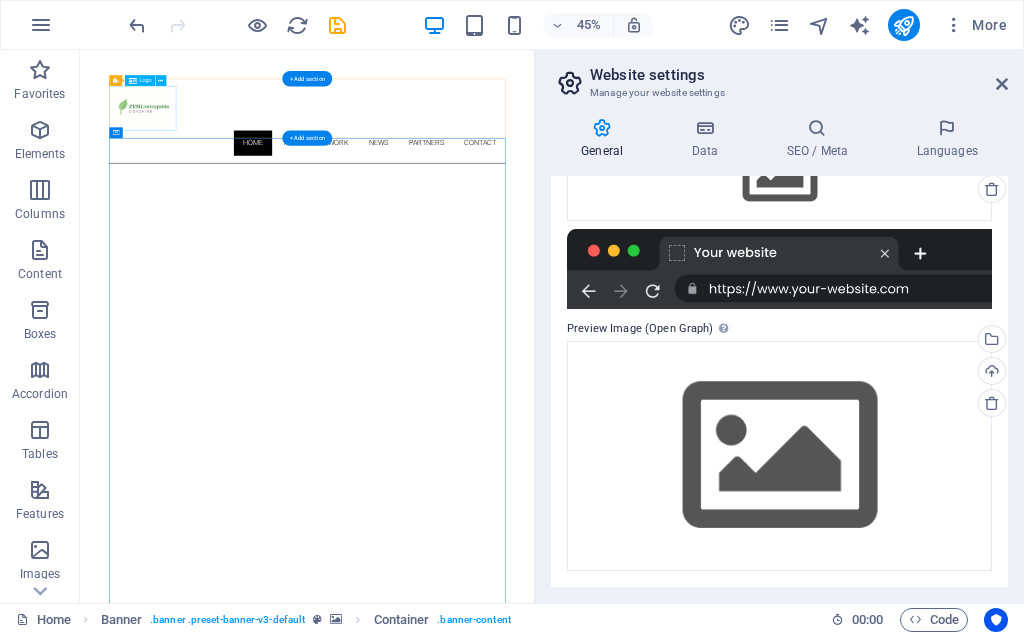 click at bounding box center (584, 179) 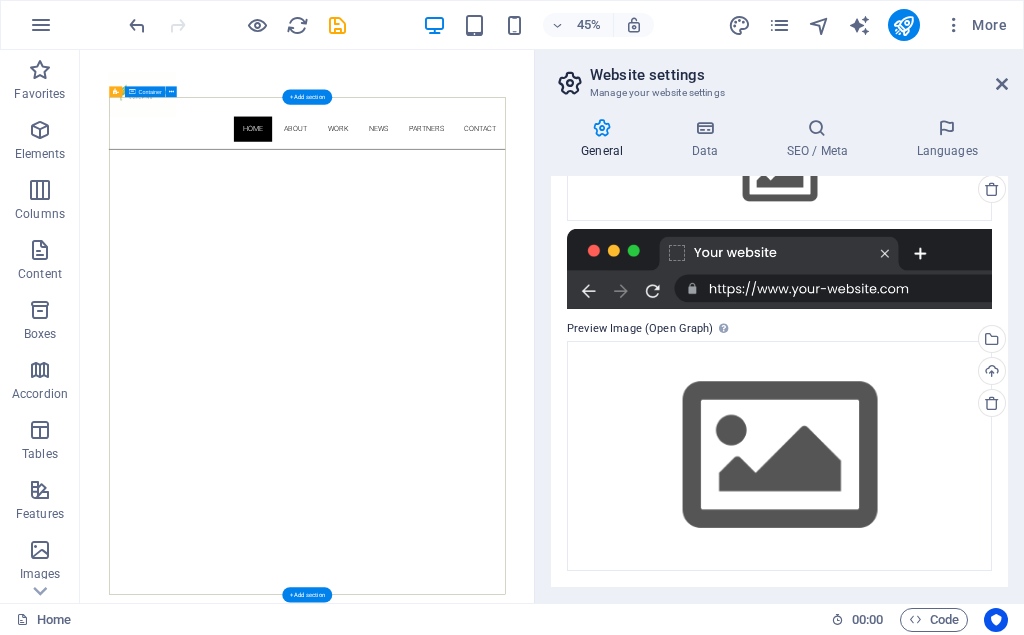 scroll, scrollTop: 0, scrollLeft: 0, axis: both 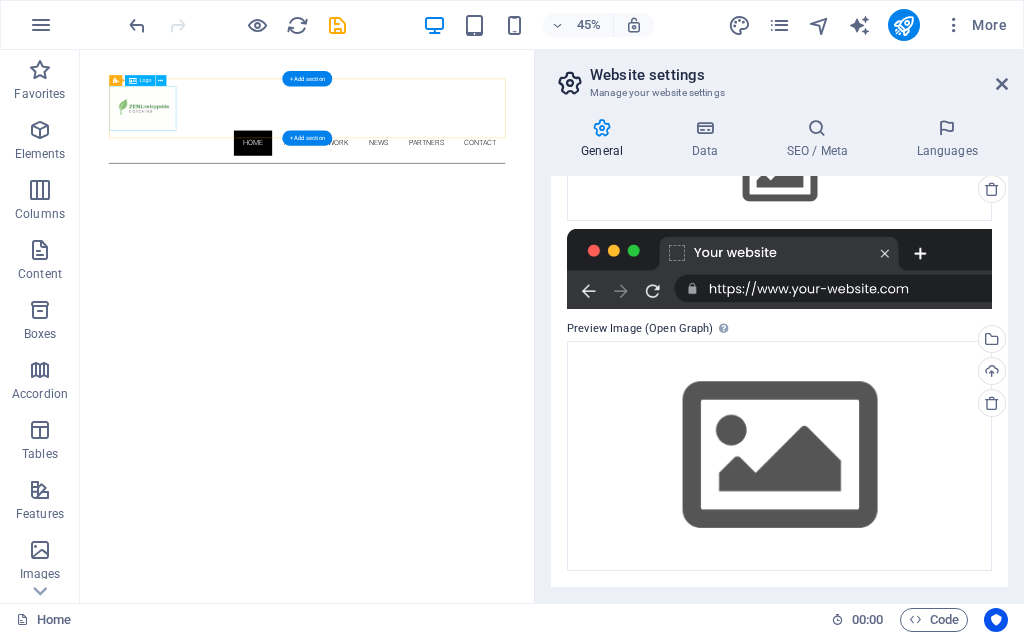click at bounding box center (584, 179) 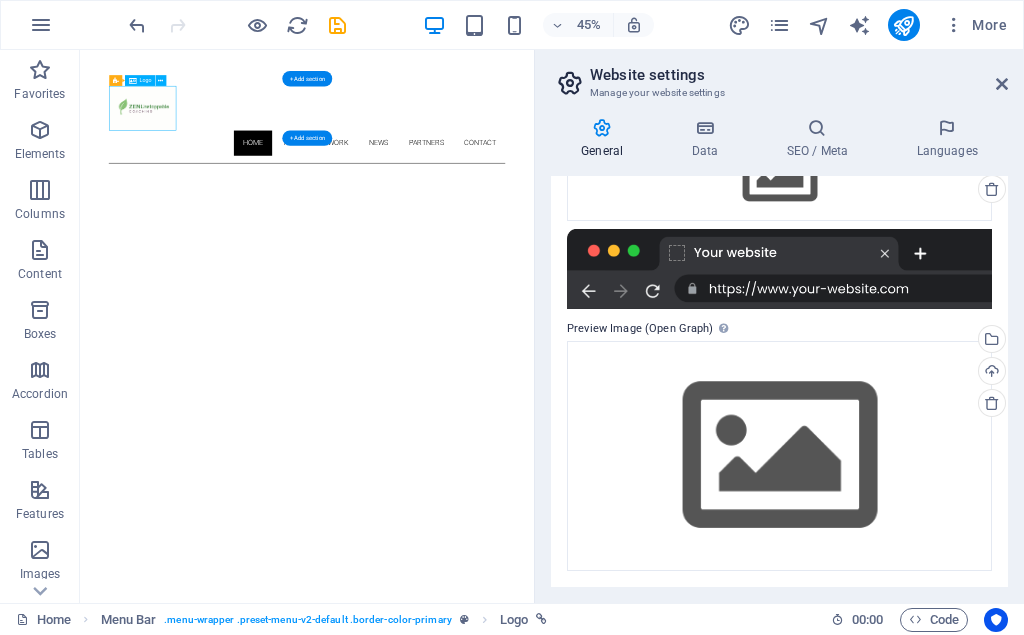 click at bounding box center (584, 179) 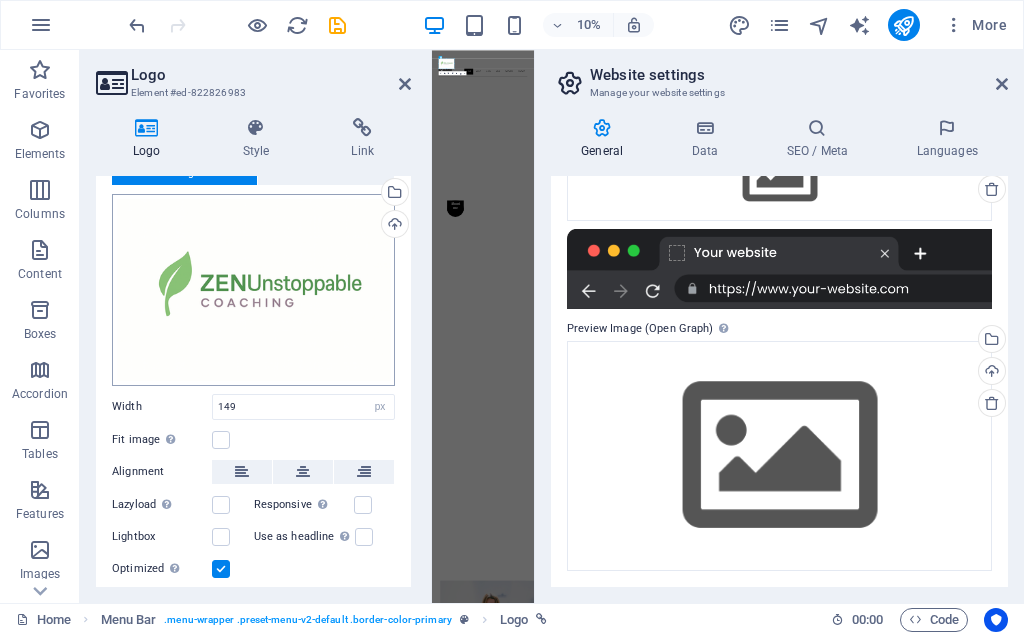 scroll, scrollTop: 90, scrollLeft: 0, axis: vertical 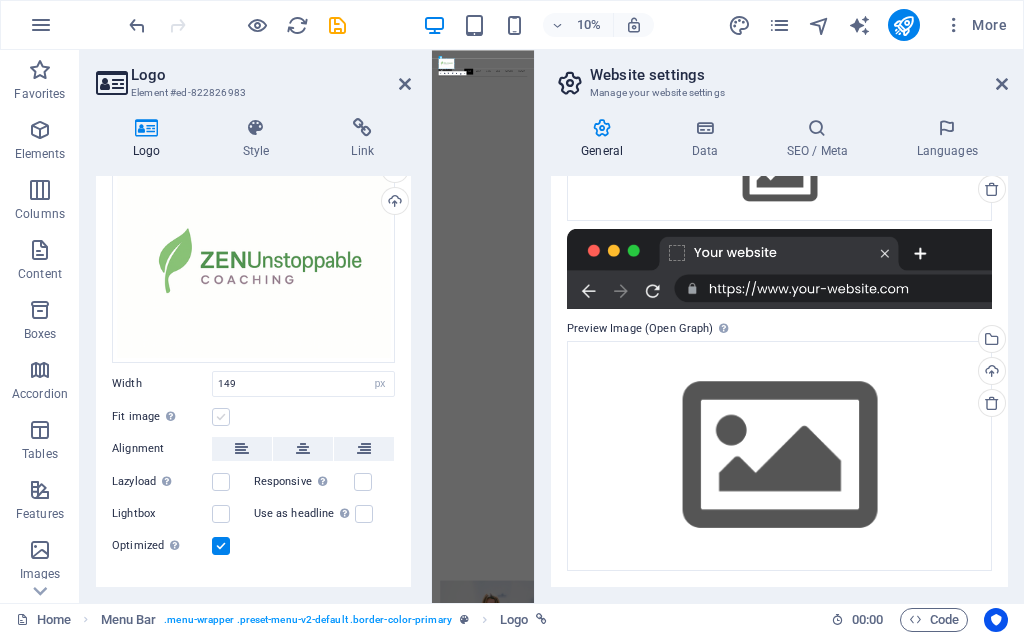 click at bounding box center [221, 417] 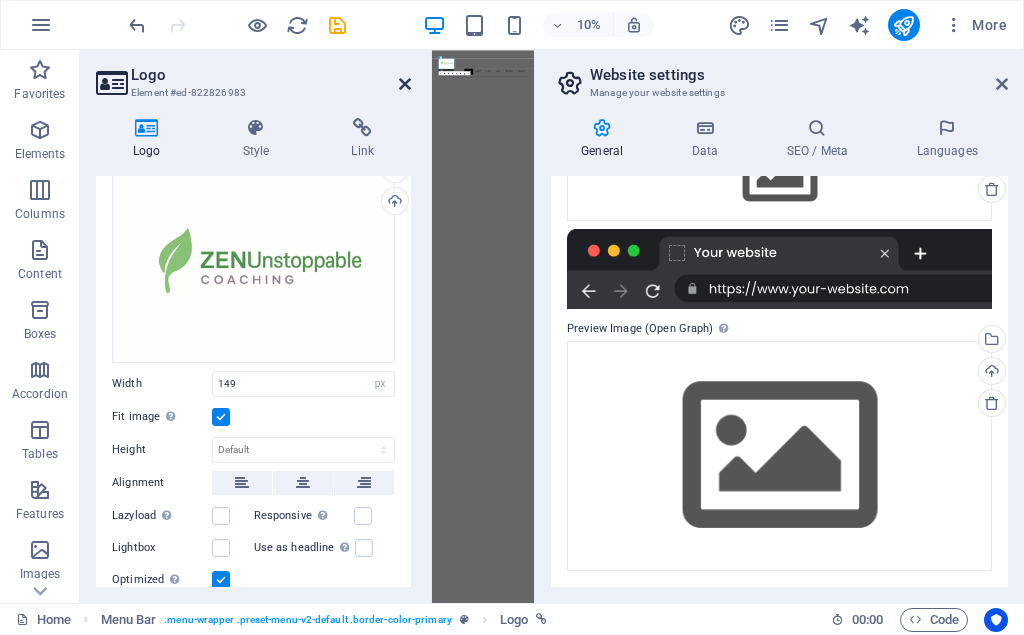 click at bounding box center (405, 84) 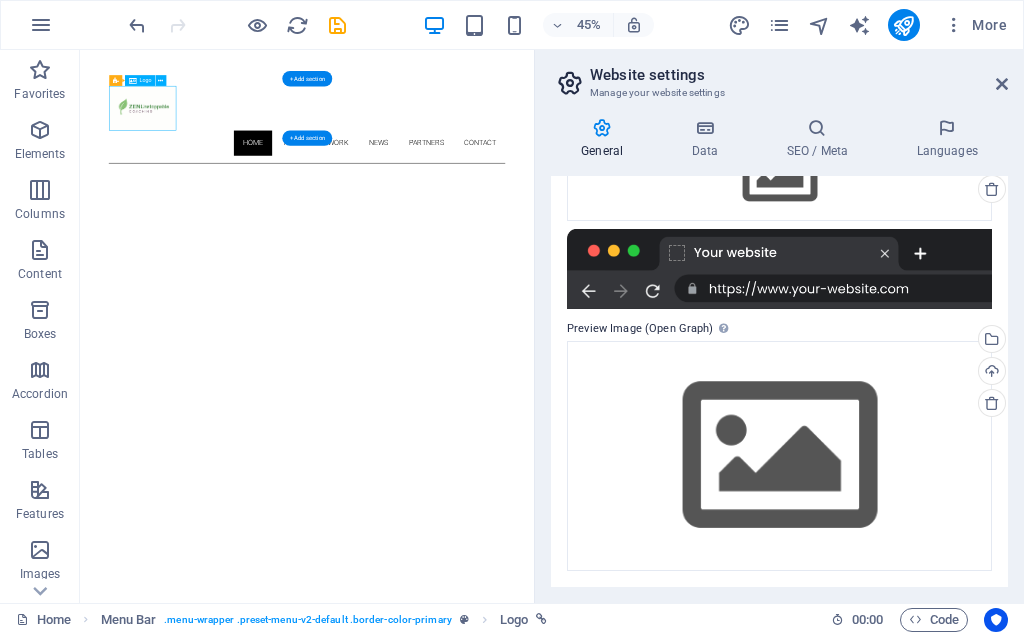 click at bounding box center (584, 179) 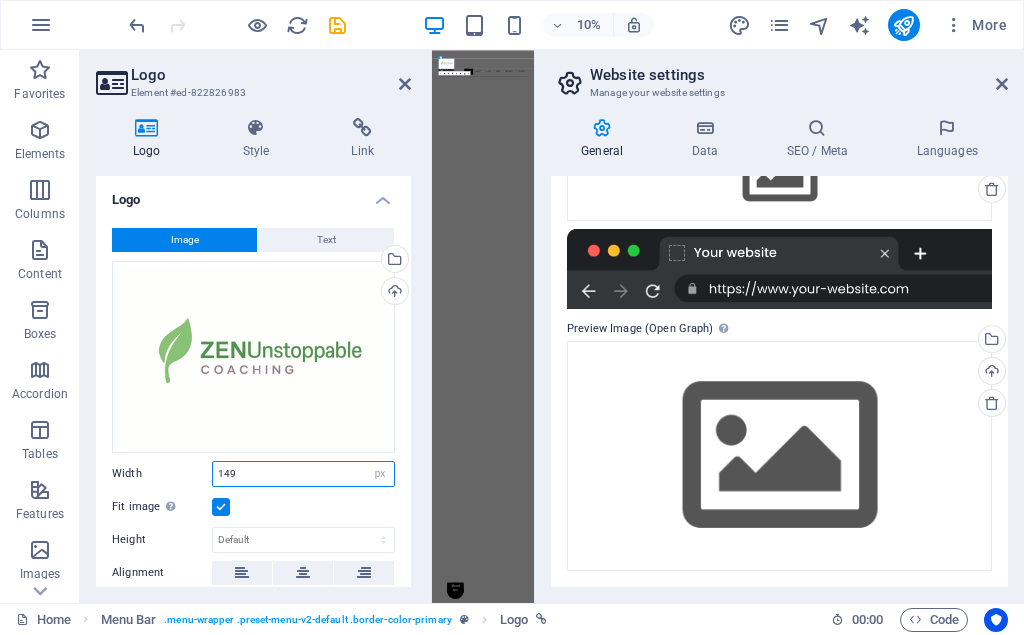 click on "149" at bounding box center [303, 474] 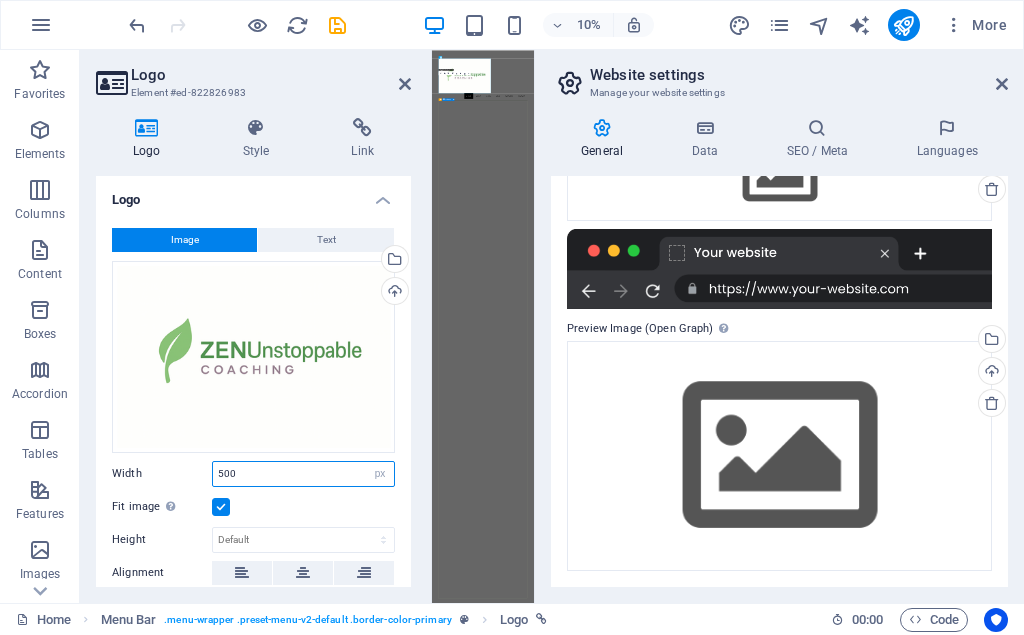 type on "500" 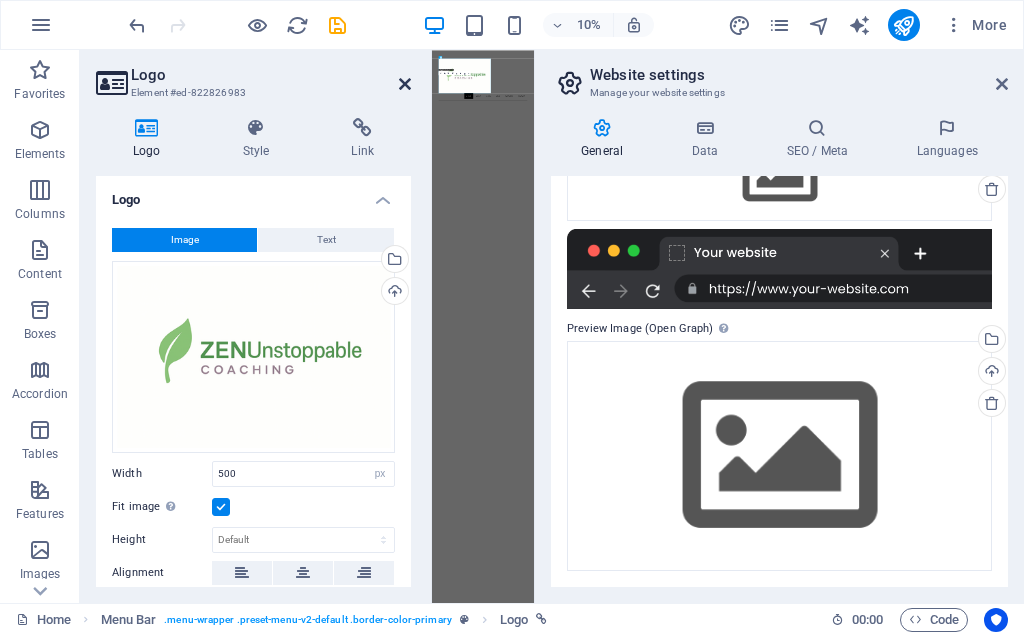 click at bounding box center (405, 84) 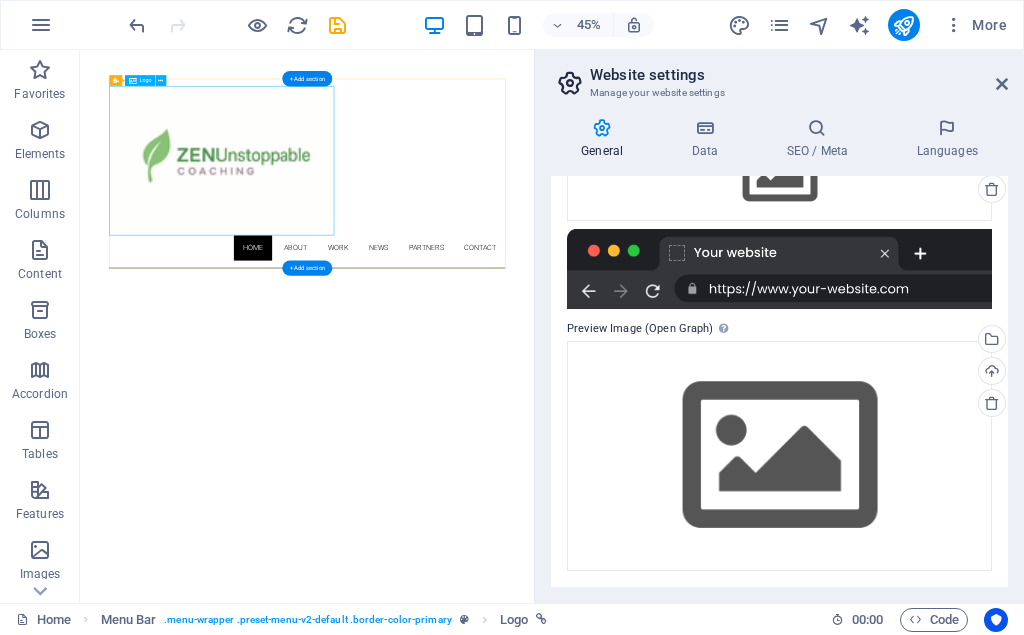 click at bounding box center [584, 296] 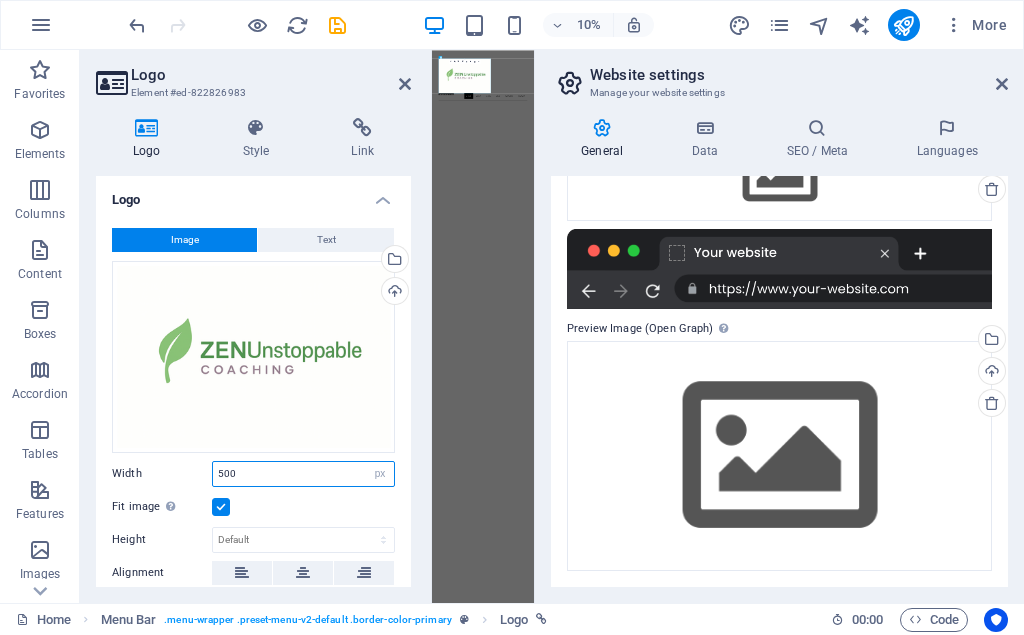 drag, startPoint x: 295, startPoint y: 469, endPoint x: 205, endPoint y: 468, distance: 90.005554 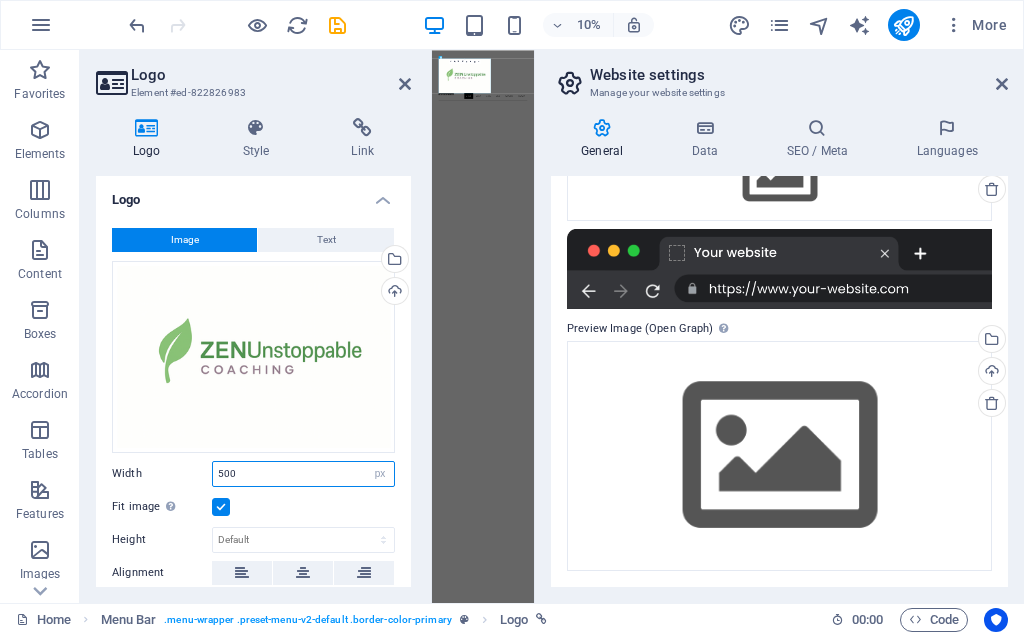 click on "500" at bounding box center (303, 474) 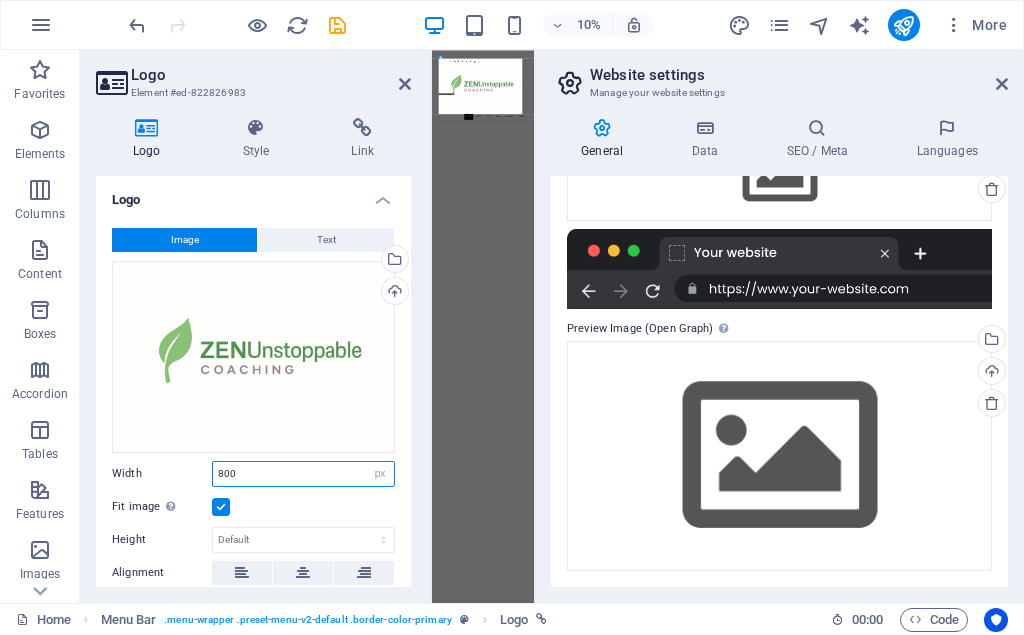 type on "800" 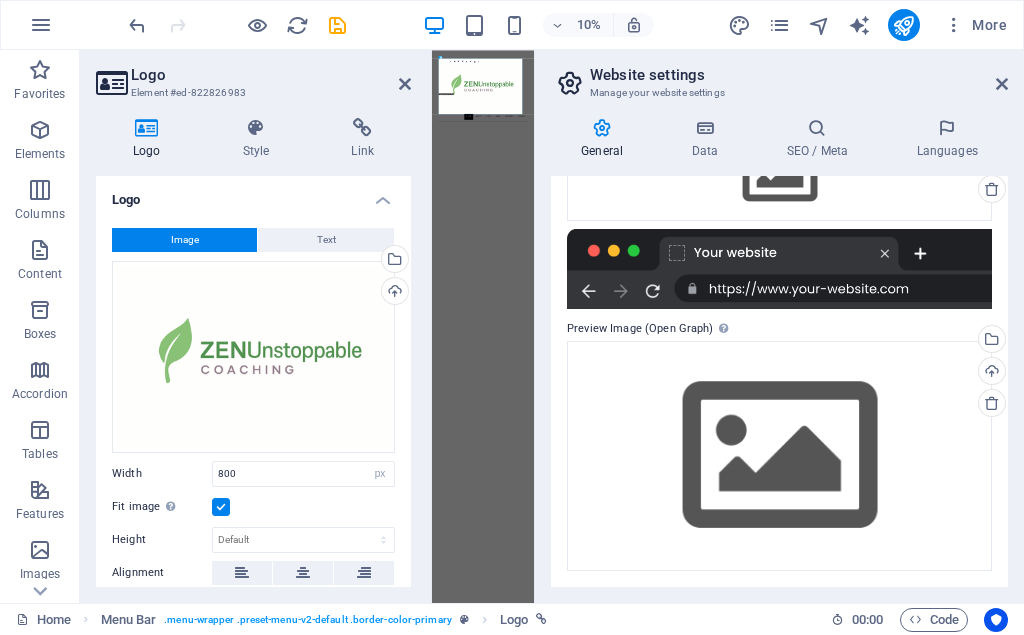 click on "Logo" at bounding box center [271, 75] 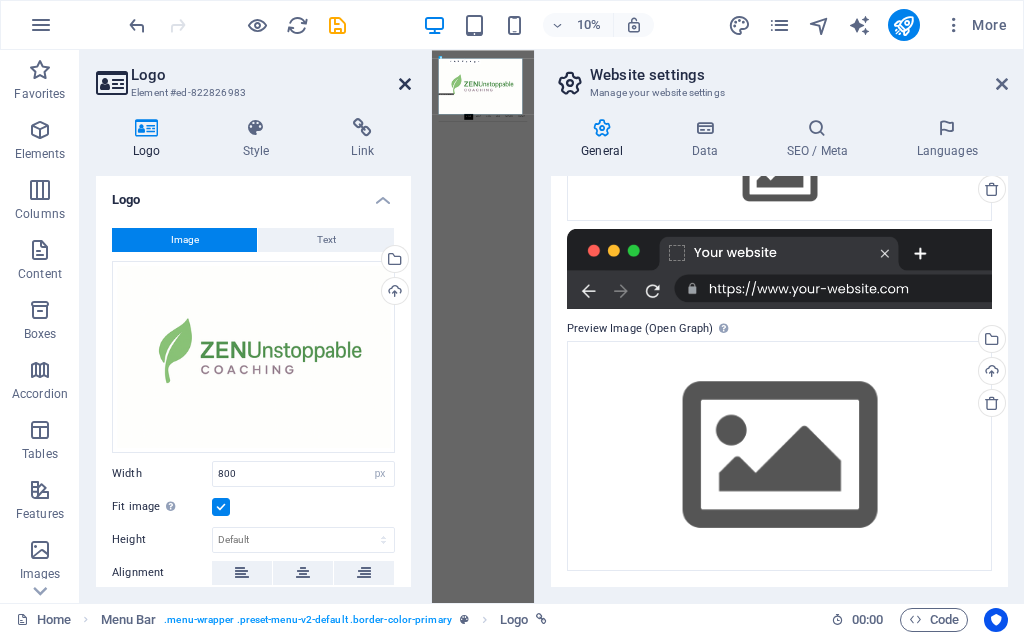 click at bounding box center (405, 84) 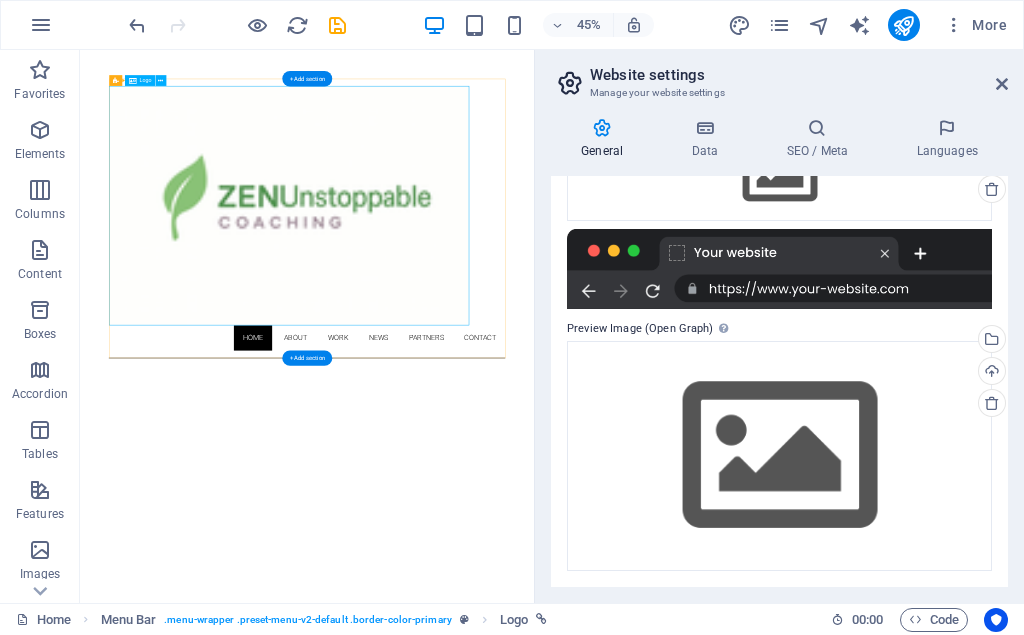click at bounding box center (584, 396) 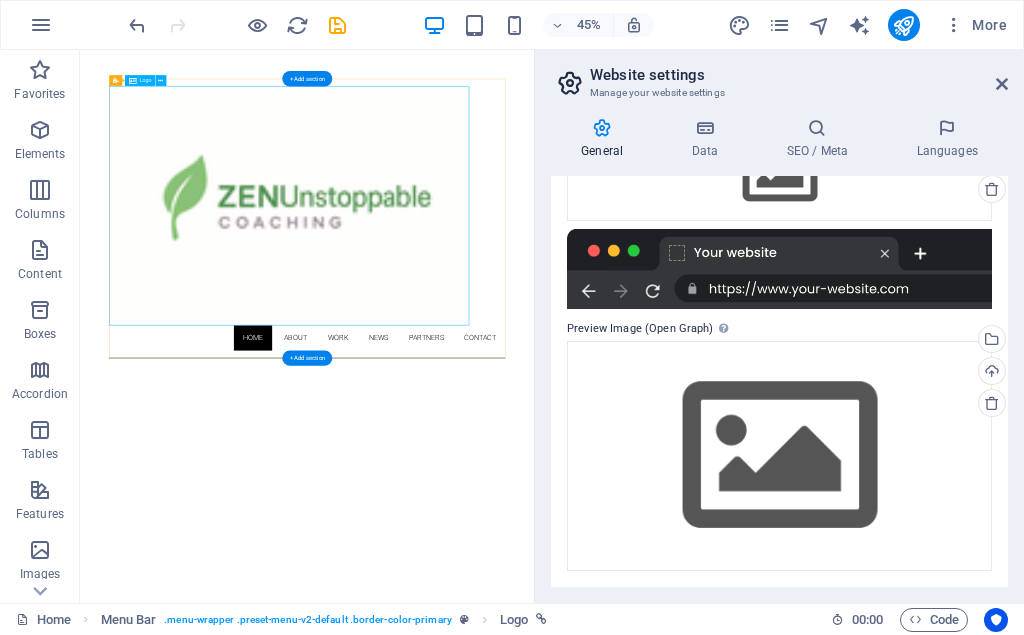 scroll, scrollTop: 102, scrollLeft: 0, axis: vertical 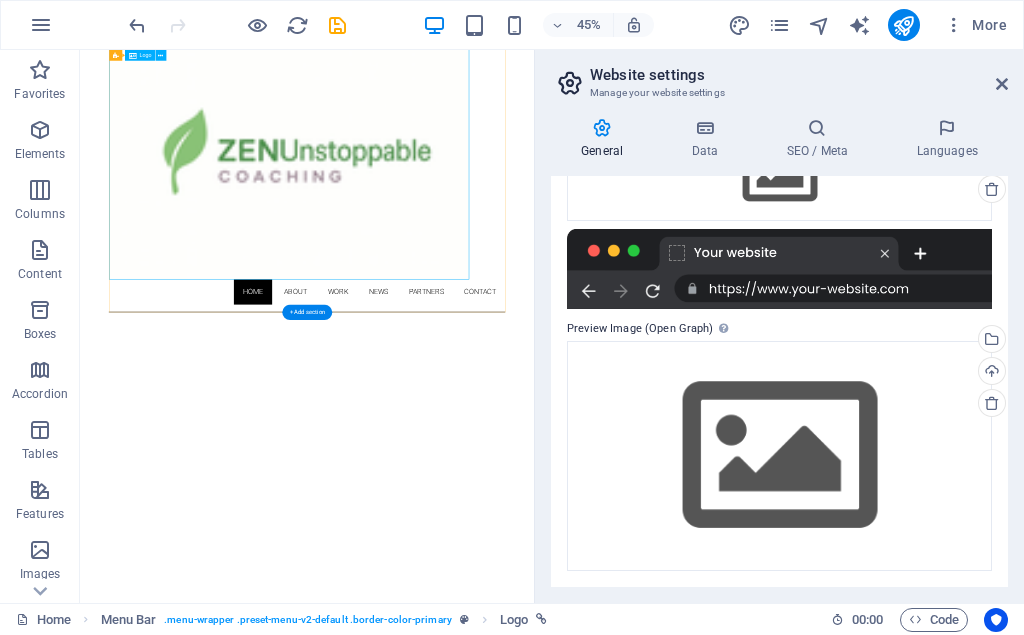 click at bounding box center [584, 294] 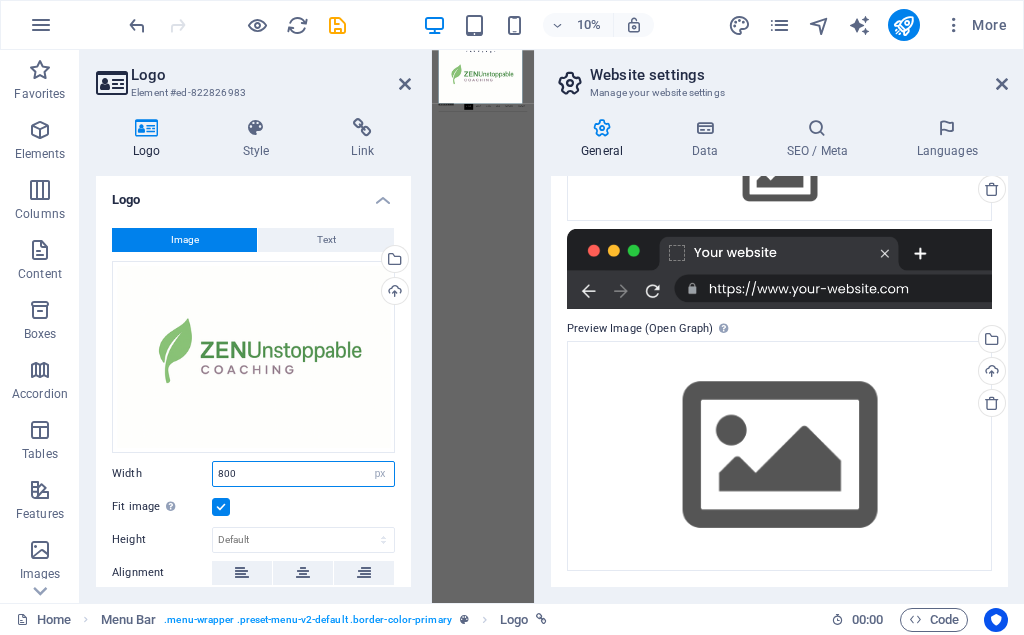 click on "800" at bounding box center (303, 474) 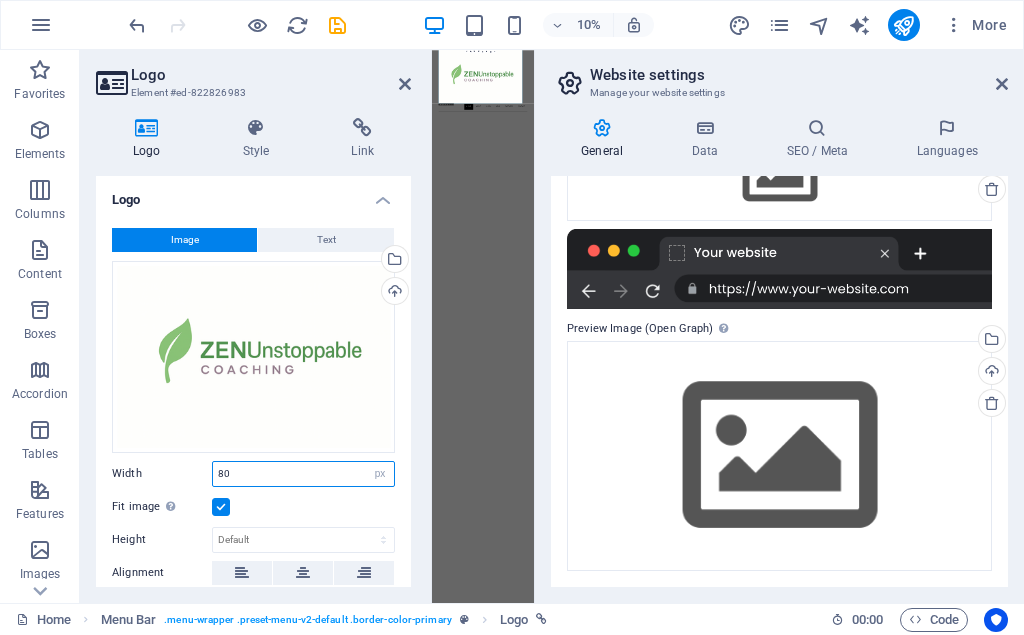 type on "8" 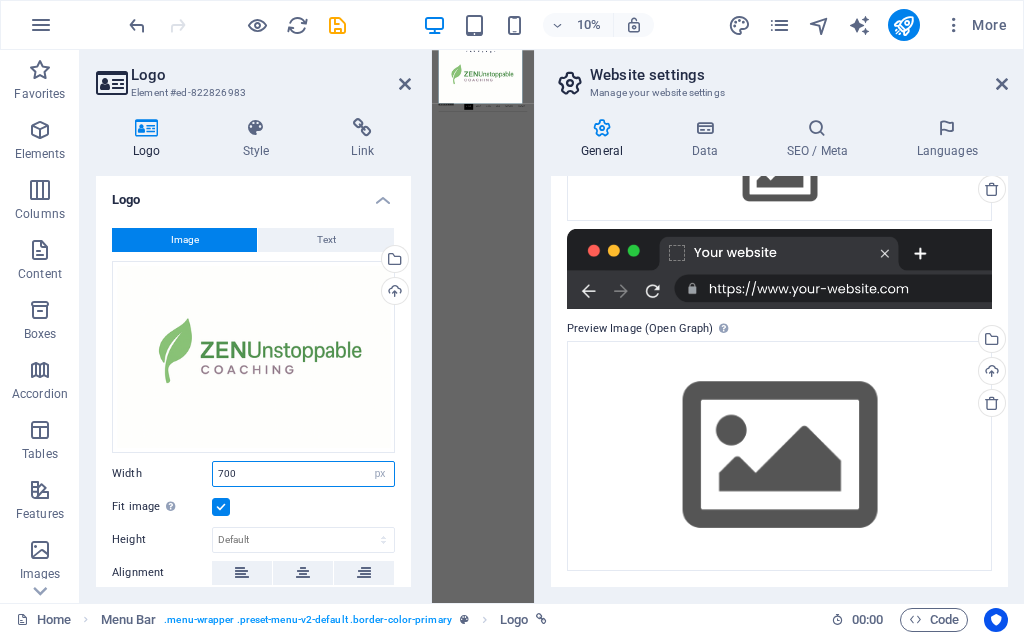 type on "700" 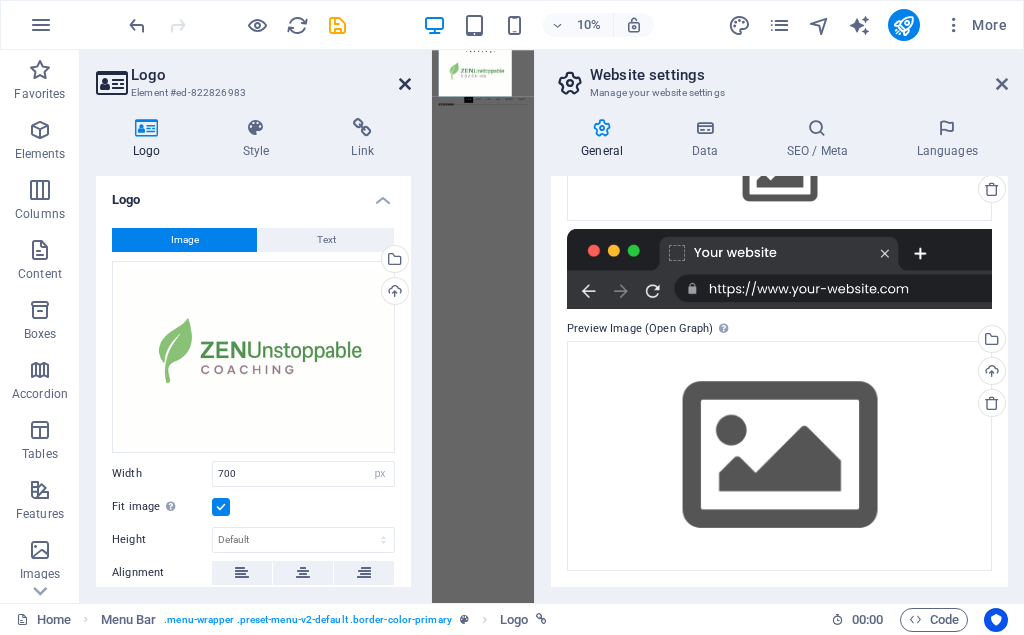 drag, startPoint x: 404, startPoint y: 86, endPoint x: 696, endPoint y: 220, distance: 321.2787 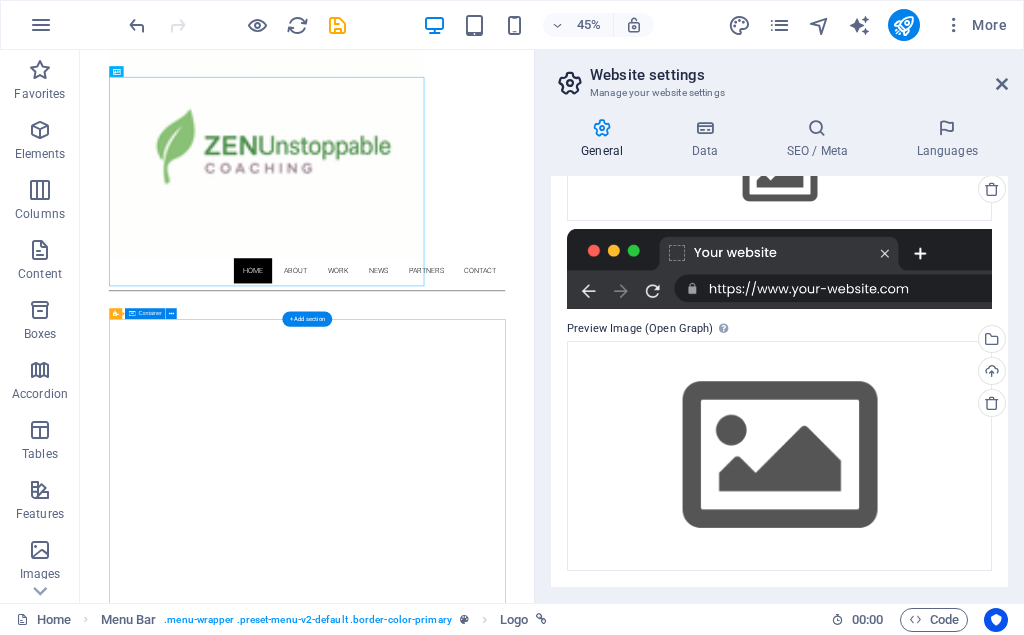 scroll, scrollTop: 0, scrollLeft: 0, axis: both 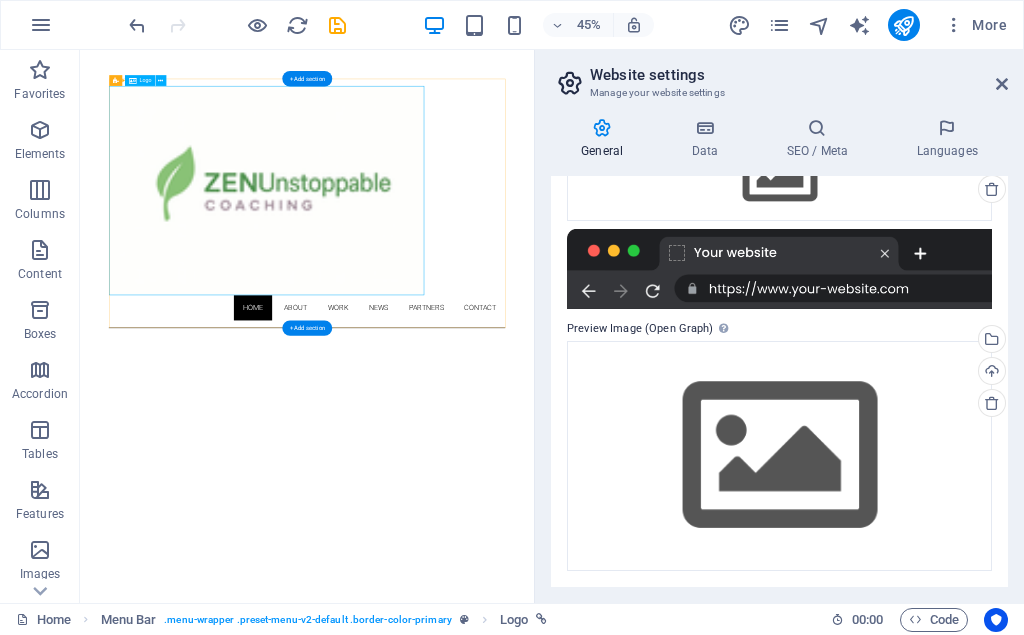 click at bounding box center (584, 362) 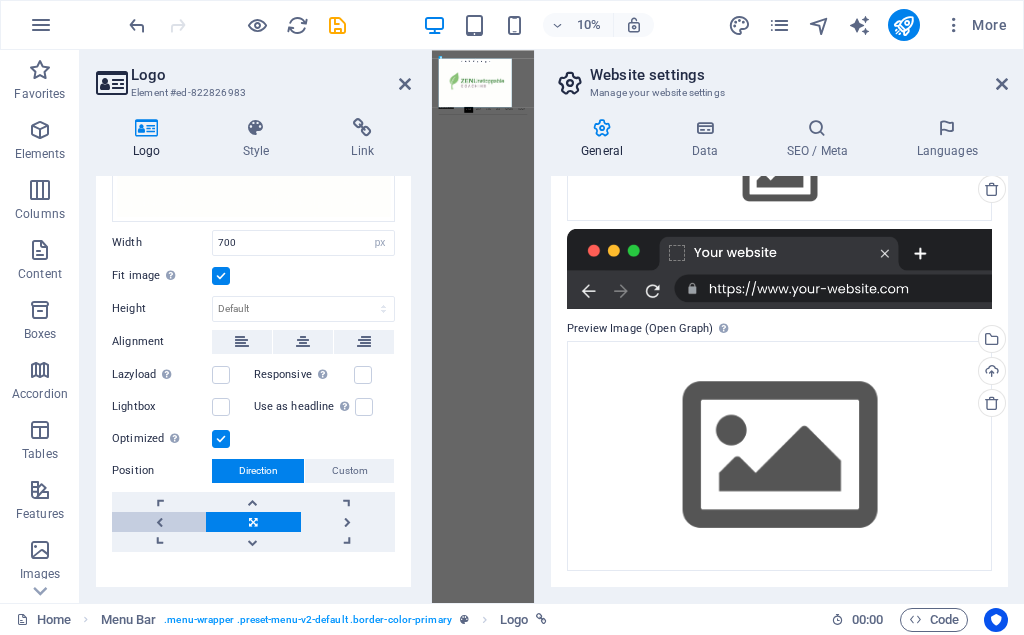 scroll, scrollTop: 260, scrollLeft: 0, axis: vertical 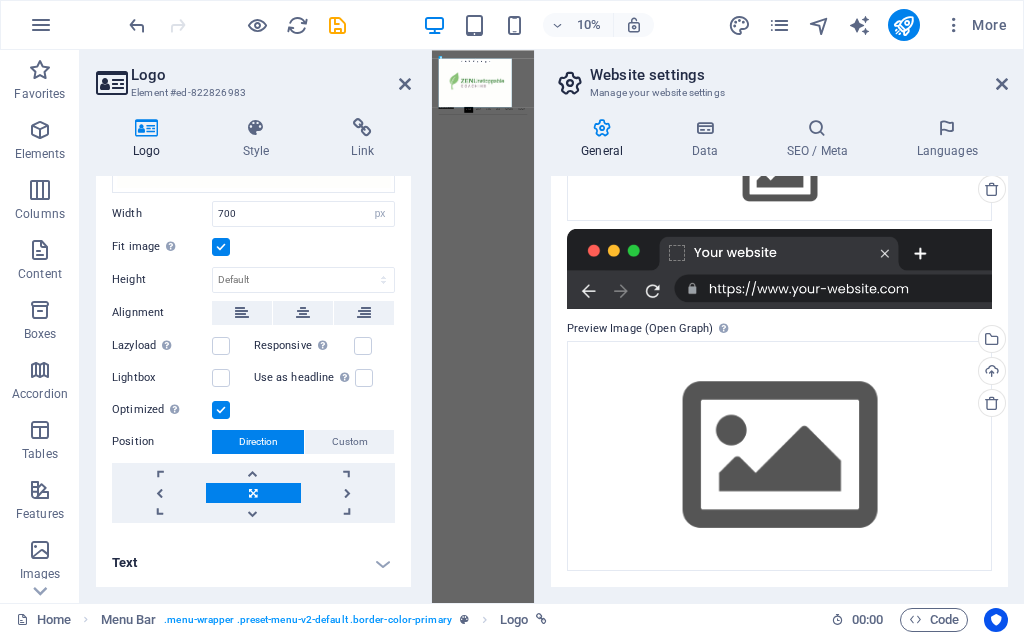 click on "Text" at bounding box center [253, 563] 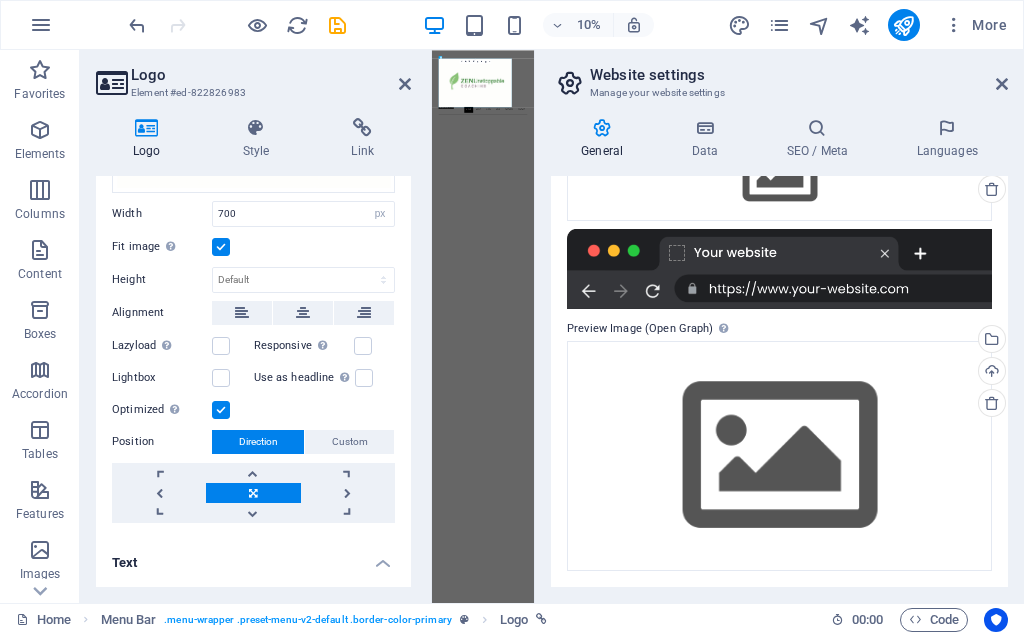 click on "Text" at bounding box center [253, 557] 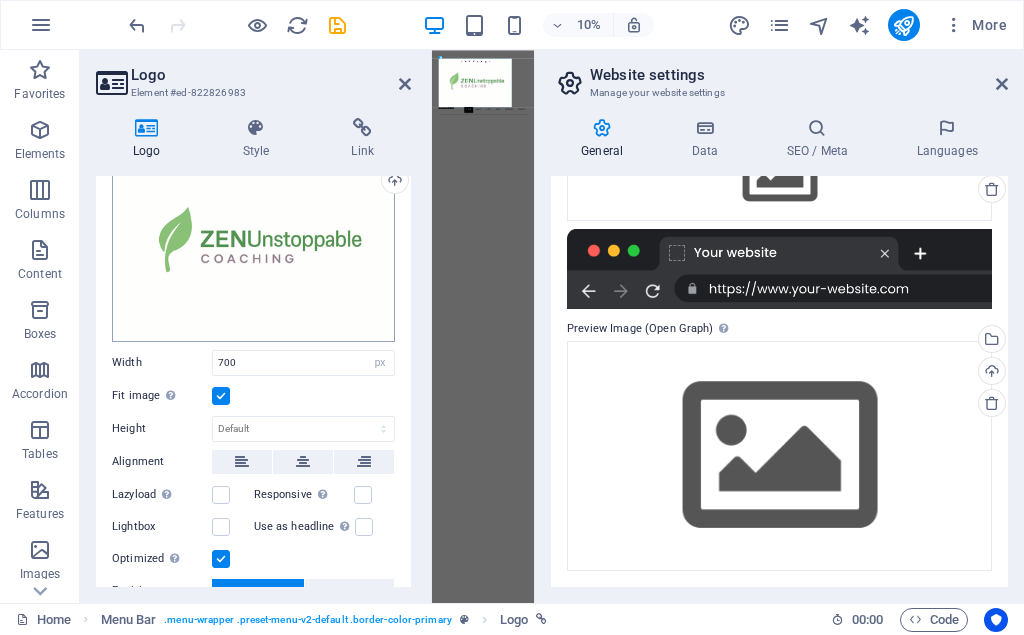 scroll, scrollTop: 0, scrollLeft: 0, axis: both 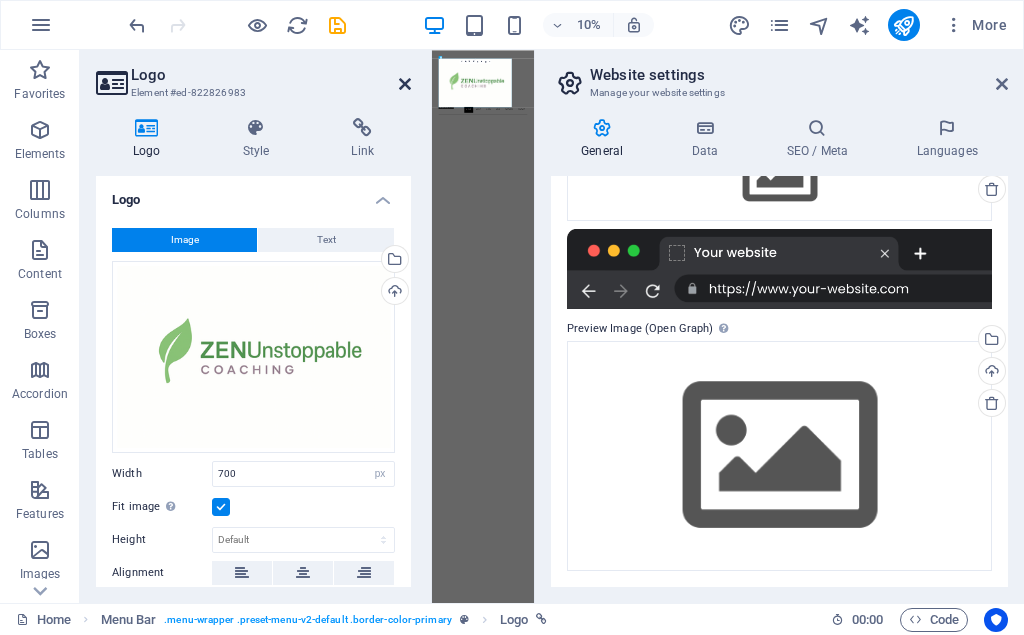 click at bounding box center [405, 84] 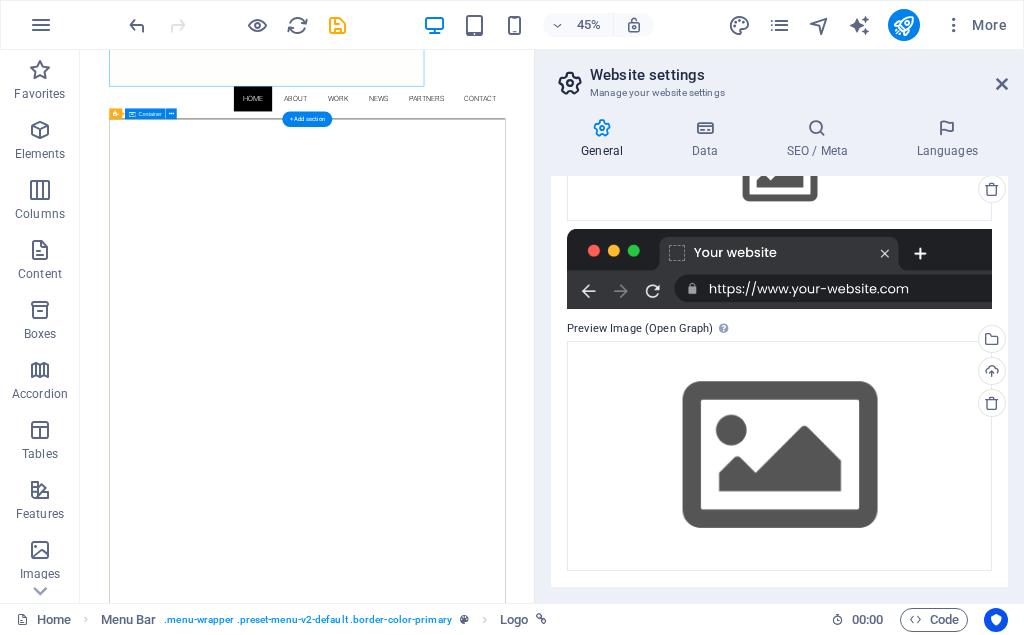 scroll, scrollTop: 511, scrollLeft: 0, axis: vertical 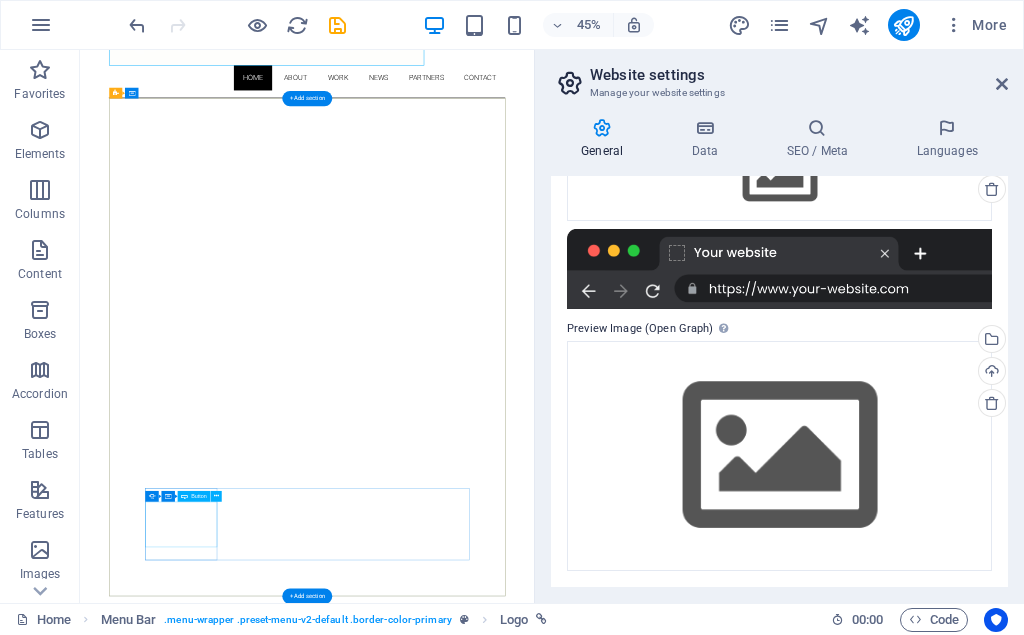 click on "About me" at bounding box center (304, 1393) 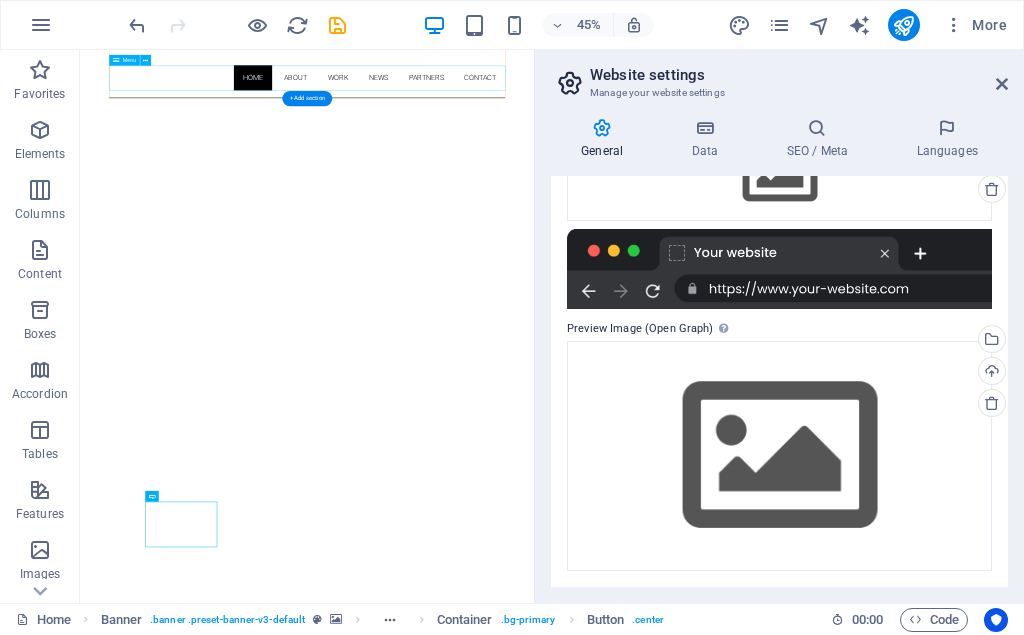 click on "Home About Work News Partners Contact" at bounding box center [584, 112] 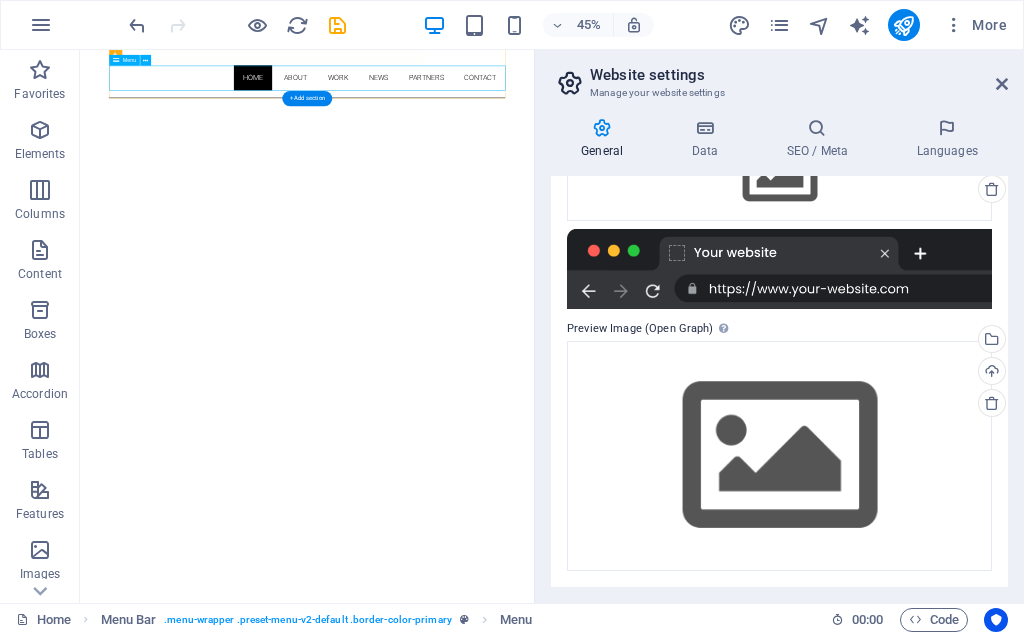 click on "Home About Work News Partners Contact" at bounding box center [584, 112] 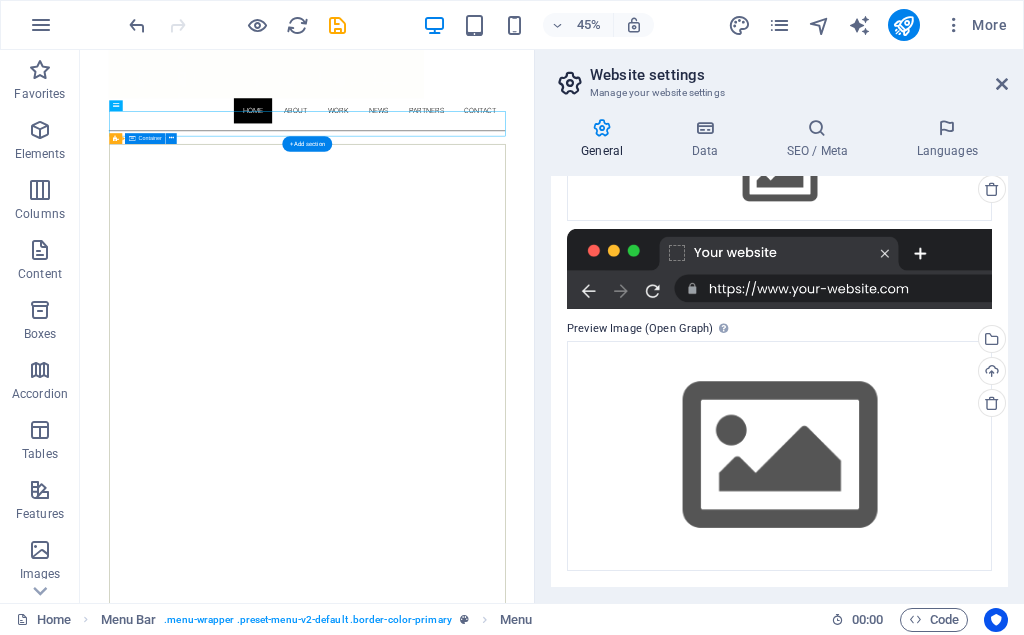 scroll, scrollTop: 408, scrollLeft: 0, axis: vertical 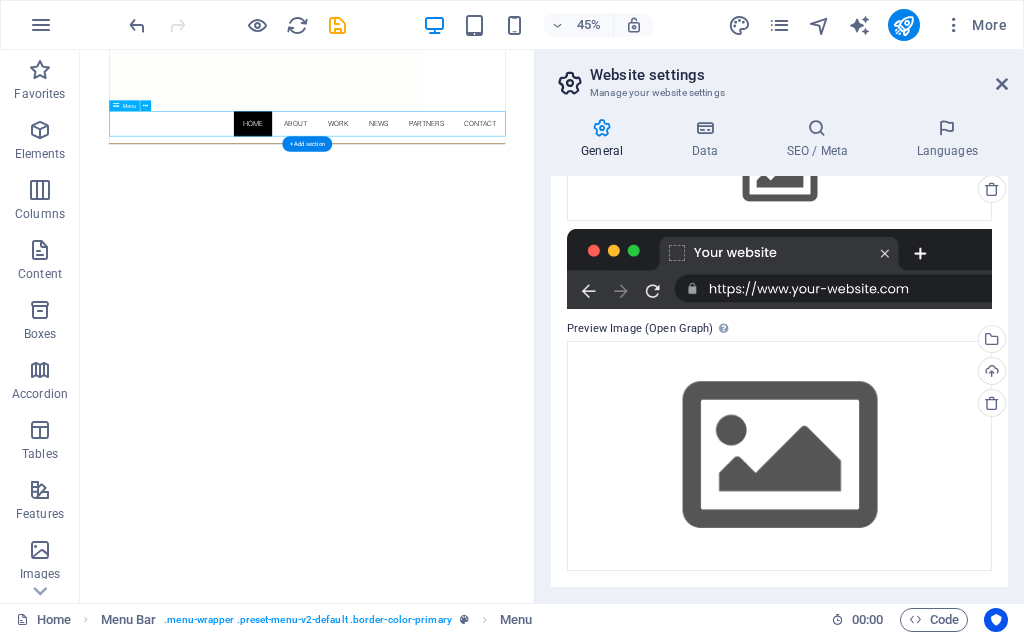 click on "Home About Work News Partners Contact" at bounding box center (584, 215) 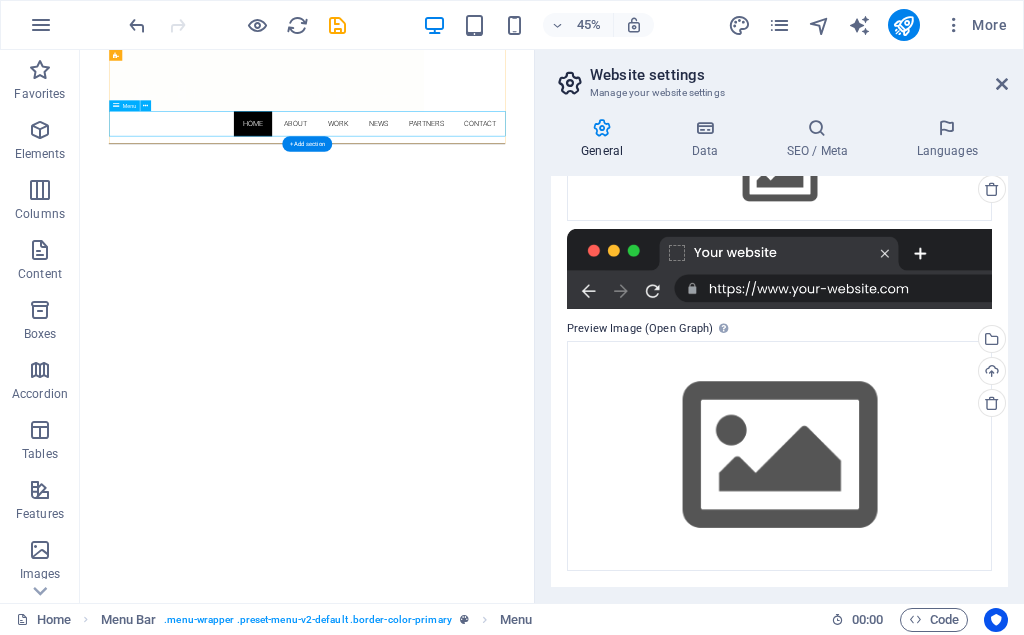 click on "Home About Work News Partners Contact" at bounding box center (584, 215) 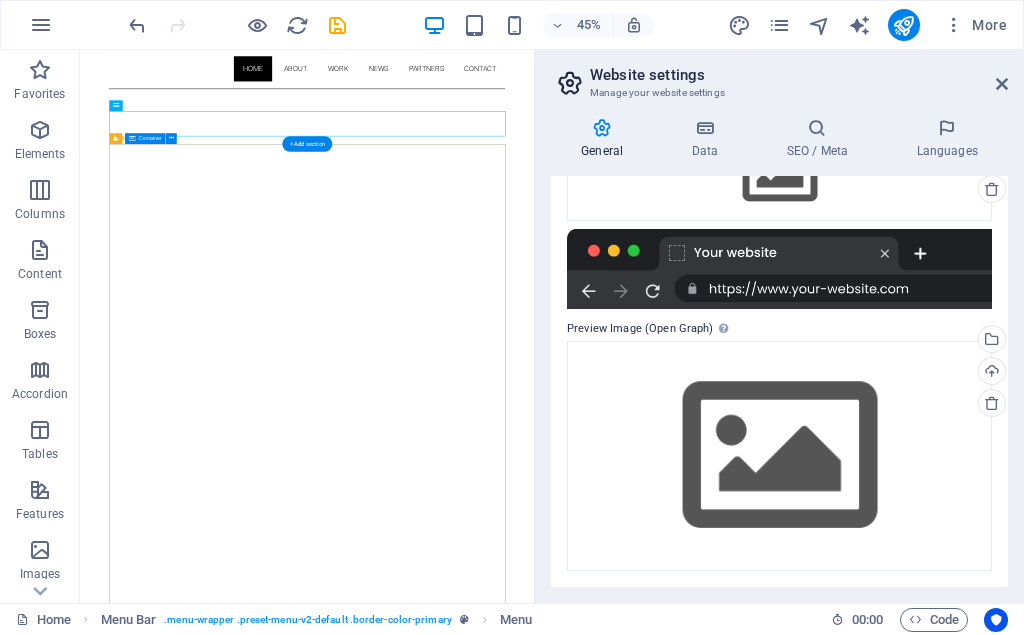 scroll, scrollTop: 815, scrollLeft: 0, axis: vertical 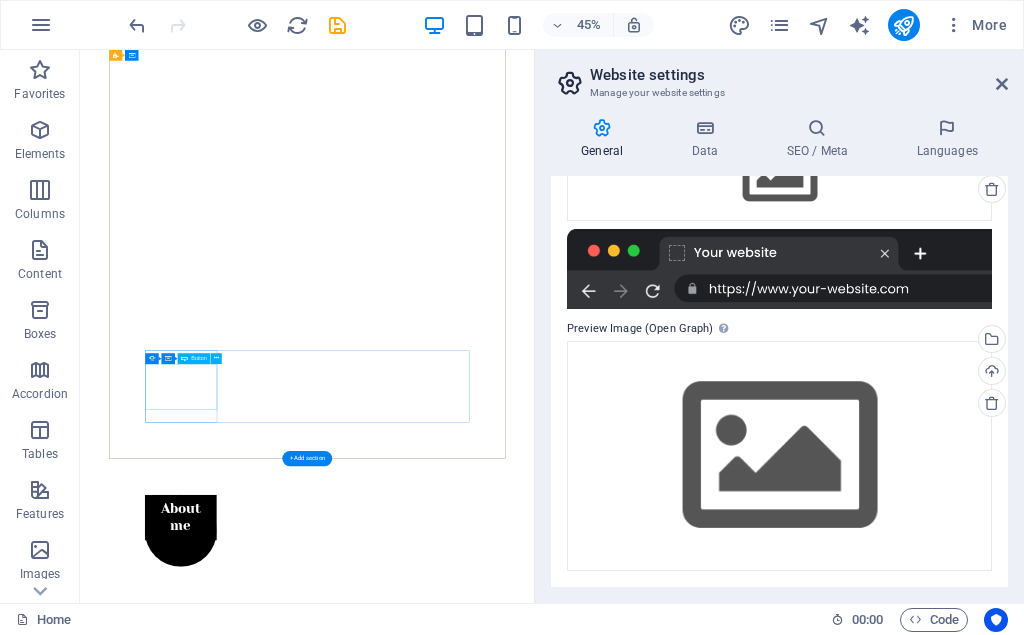 click on "About me" at bounding box center [304, 1089] 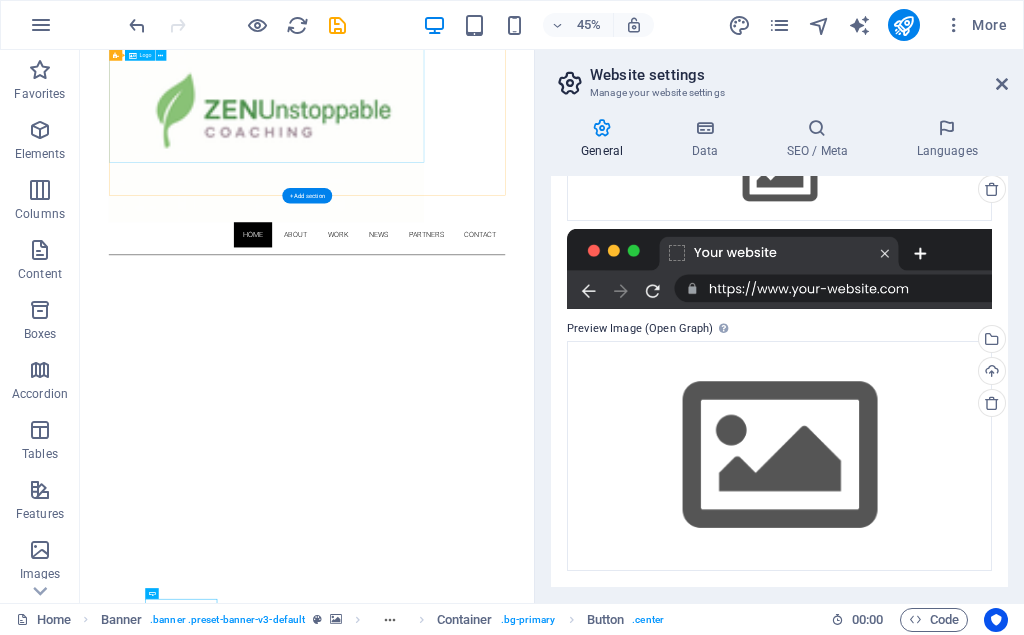 scroll, scrollTop: 0, scrollLeft: 0, axis: both 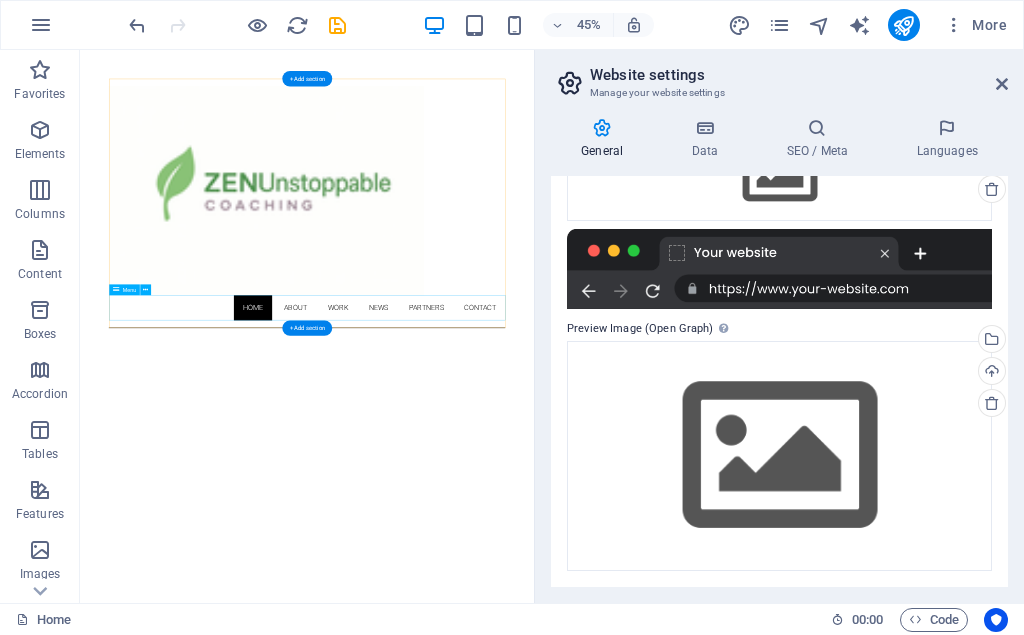 click on "Home About Work News Partners Contact" at bounding box center [584, 623] 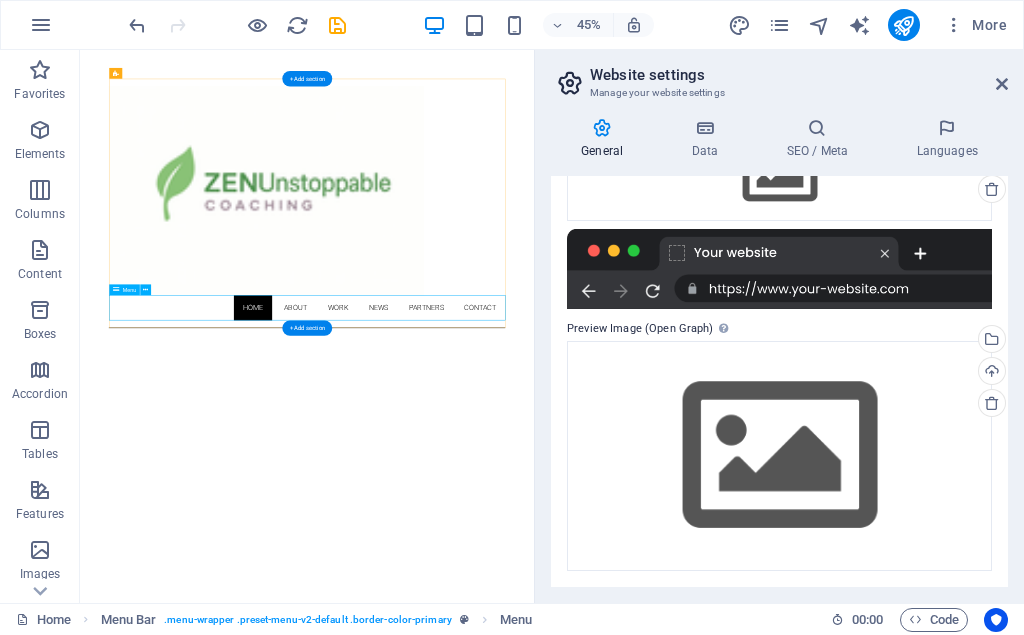 click on "Home About Work News Partners Contact" at bounding box center [584, 623] 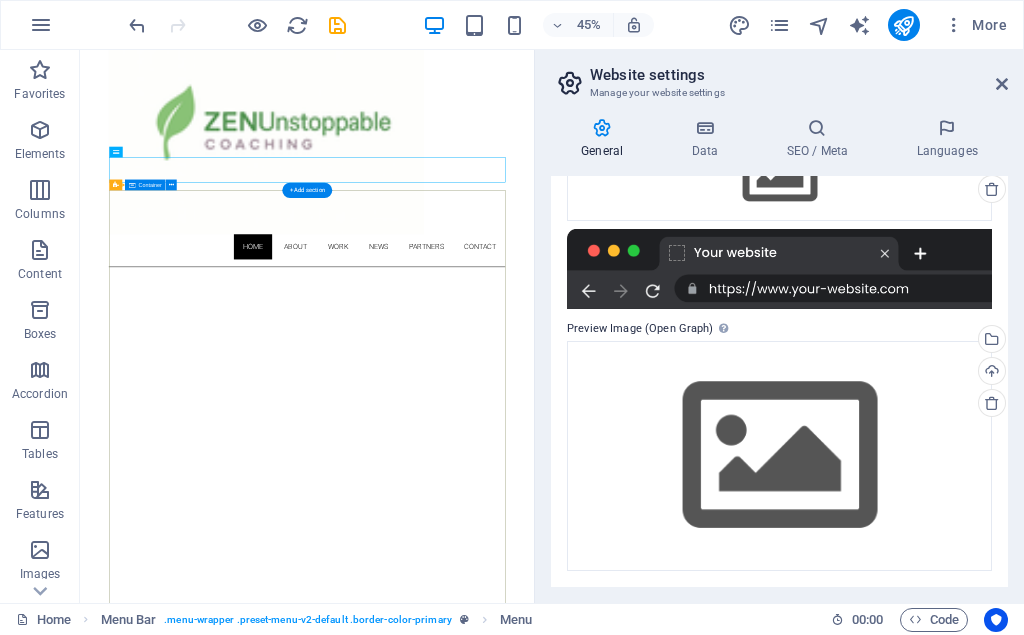 scroll, scrollTop: 0, scrollLeft: 0, axis: both 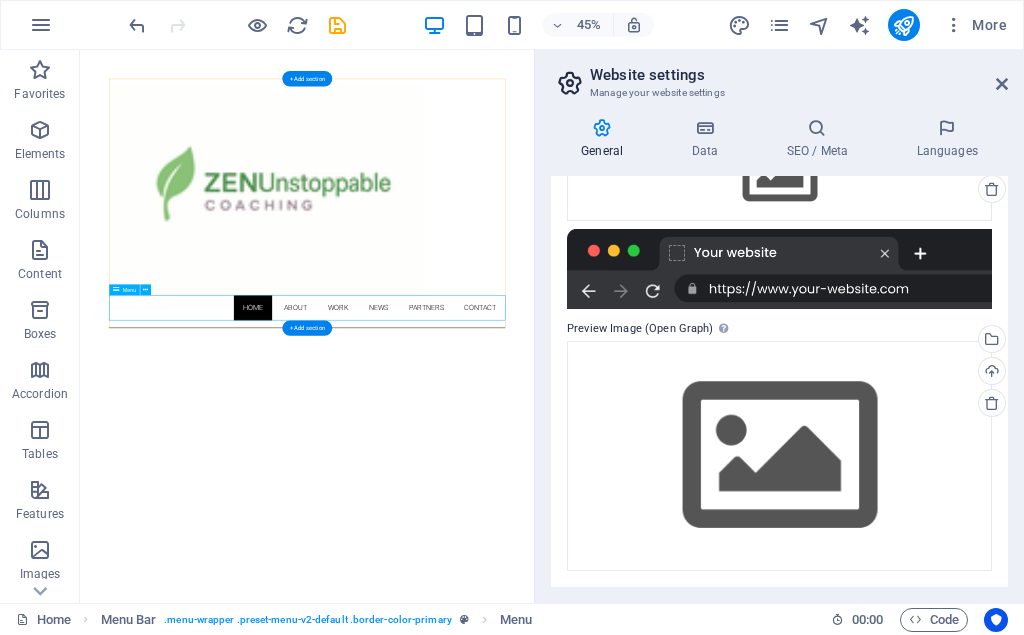 drag, startPoint x: 558, startPoint y: 617, endPoint x: 391, endPoint y: 380, distance: 289.92758 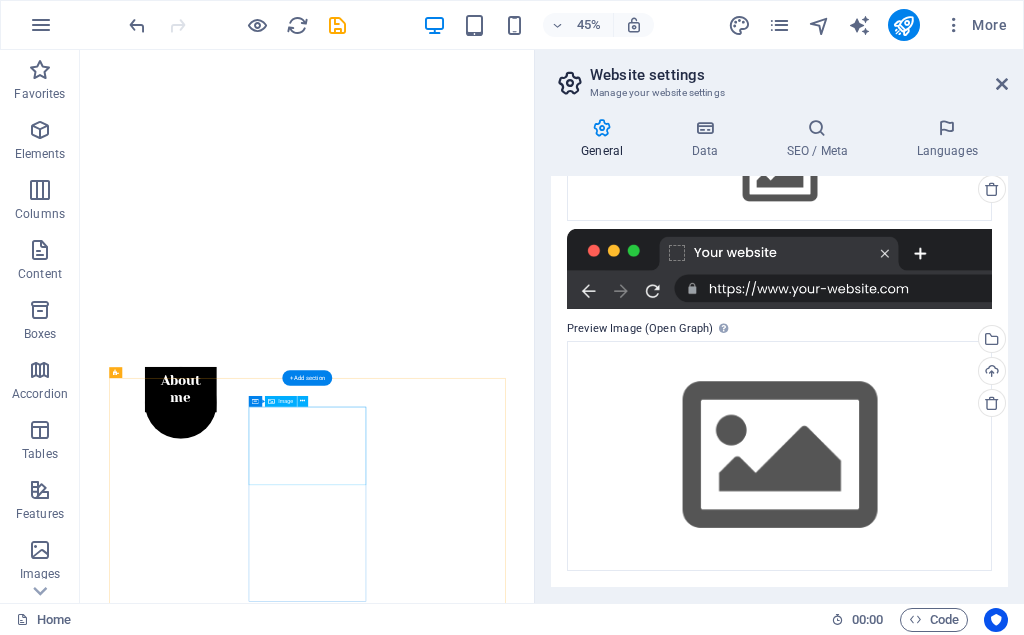 scroll, scrollTop: 1122, scrollLeft: 0, axis: vertical 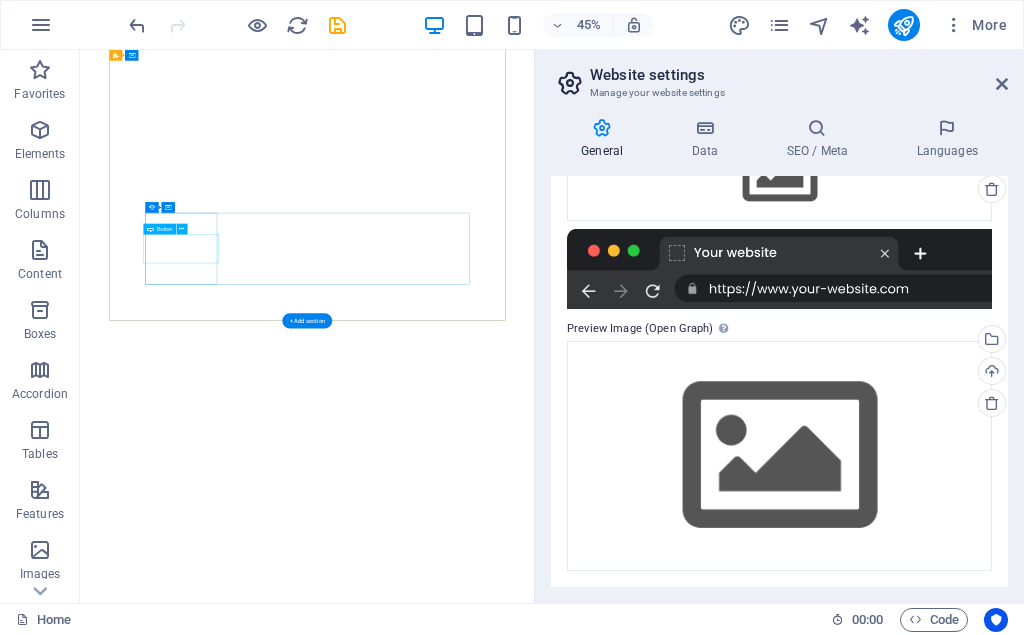 click on "Contact" at bounding box center [-176, 1244] 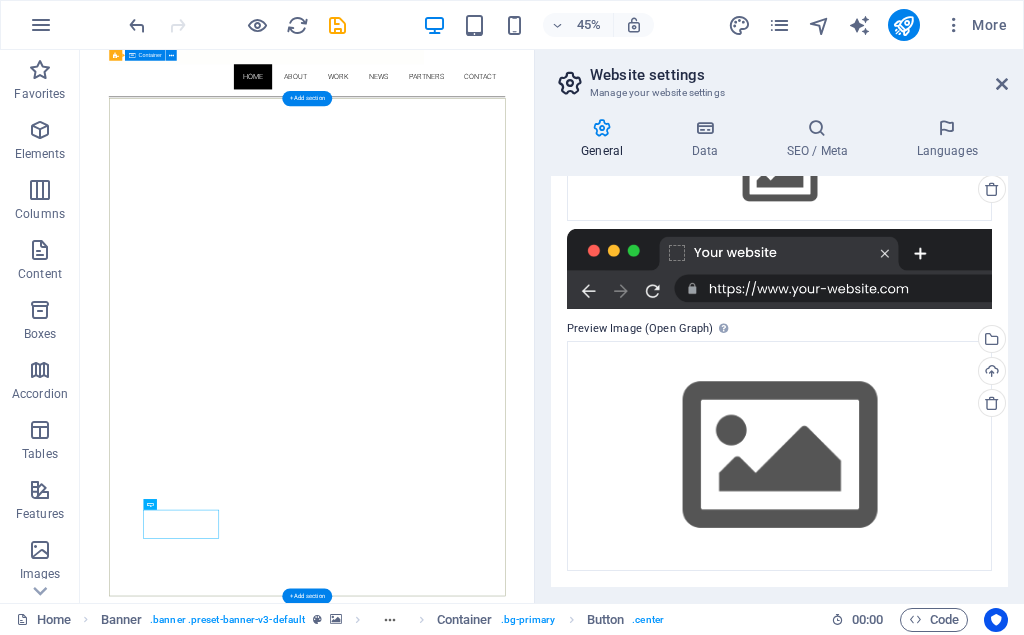 scroll, scrollTop: 511, scrollLeft: 0, axis: vertical 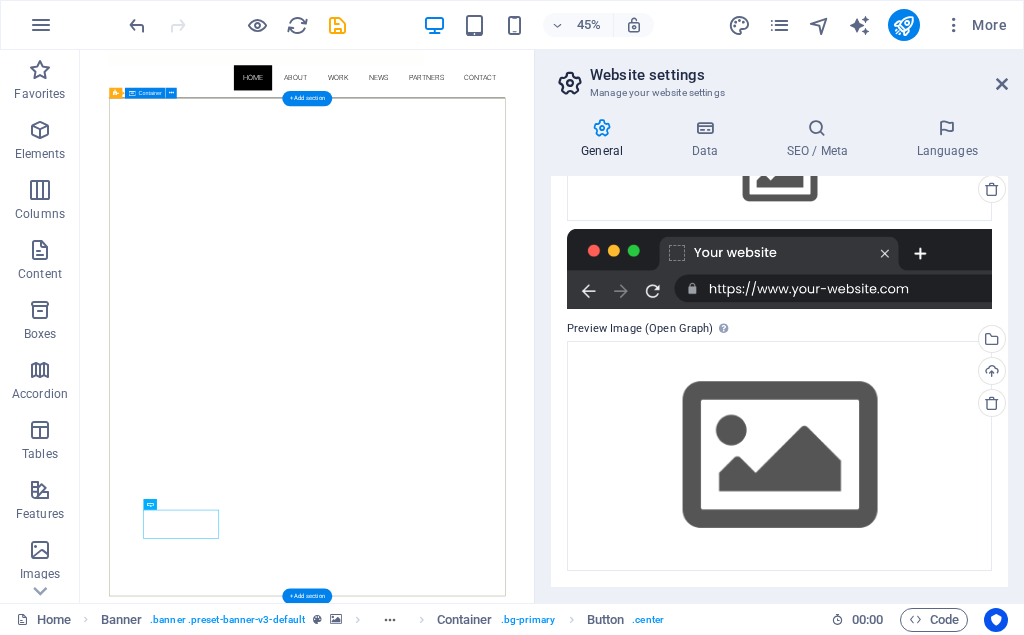 click on "About me My work Partners Contact" at bounding box center (584, 1663) 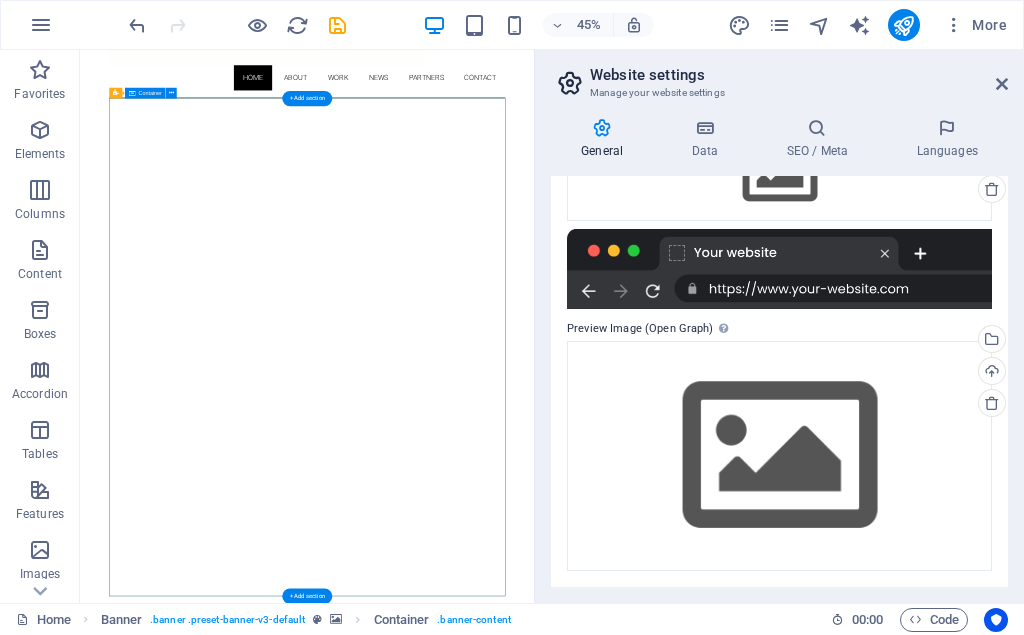 click on "About me My work Partners Contact" at bounding box center (584, 1663) 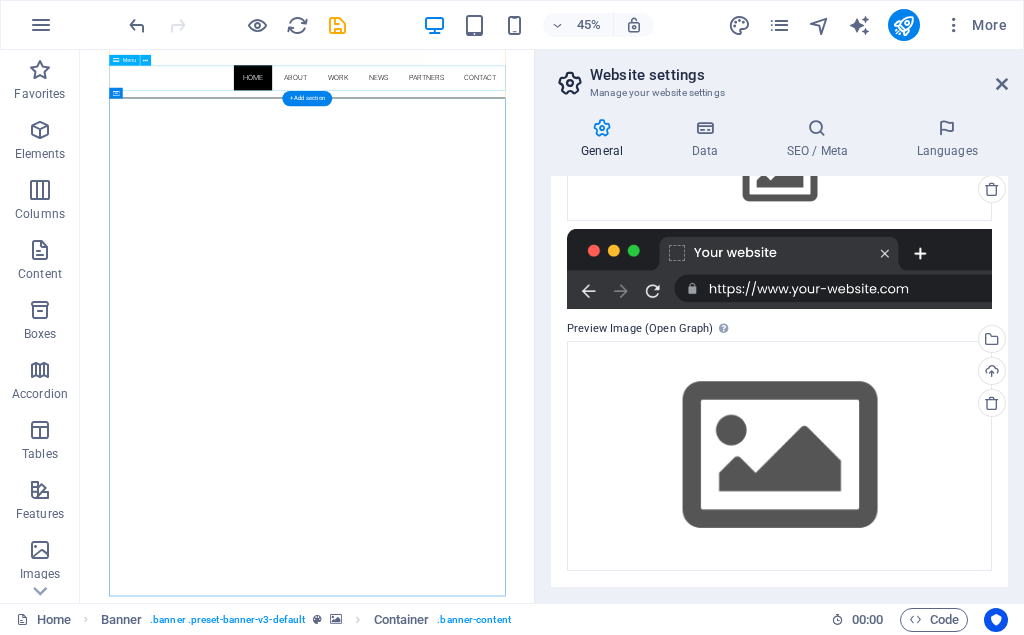 drag, startPoint x: 551, startPoint y: 106, endPoint x: 567, endPoint y: 206, distance: 101.27191 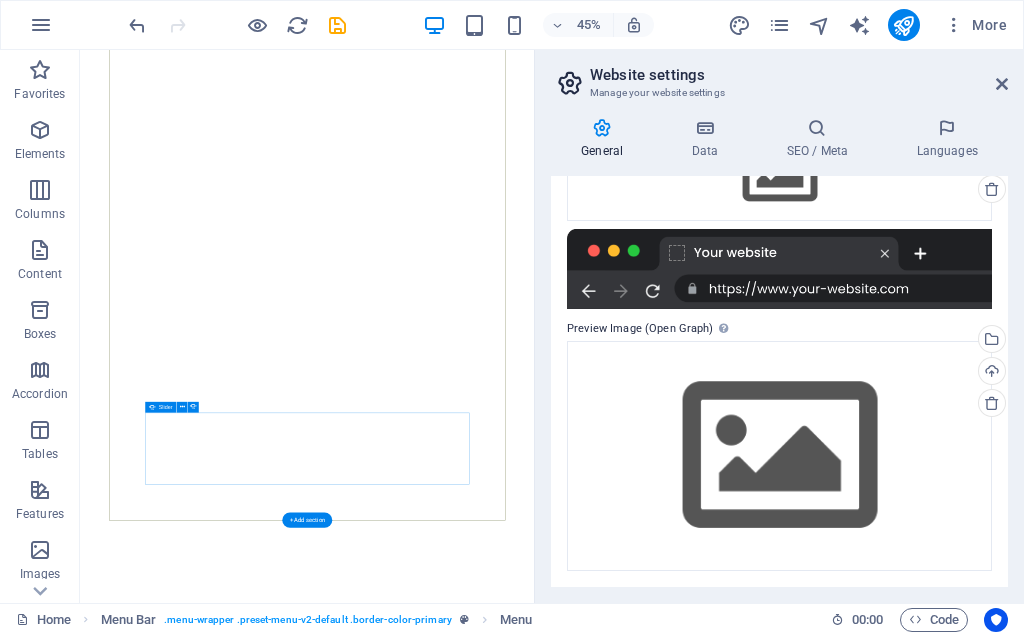 scroll, scrollTop: 917, scrollLeft: 0, axis: vertical 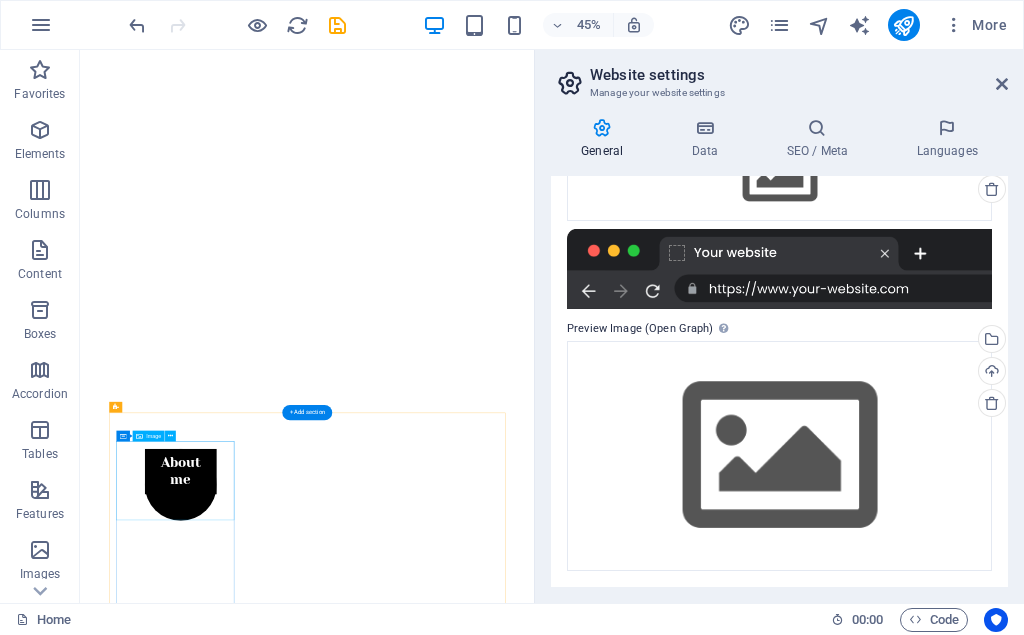 click at bounding box center [584, 2057] 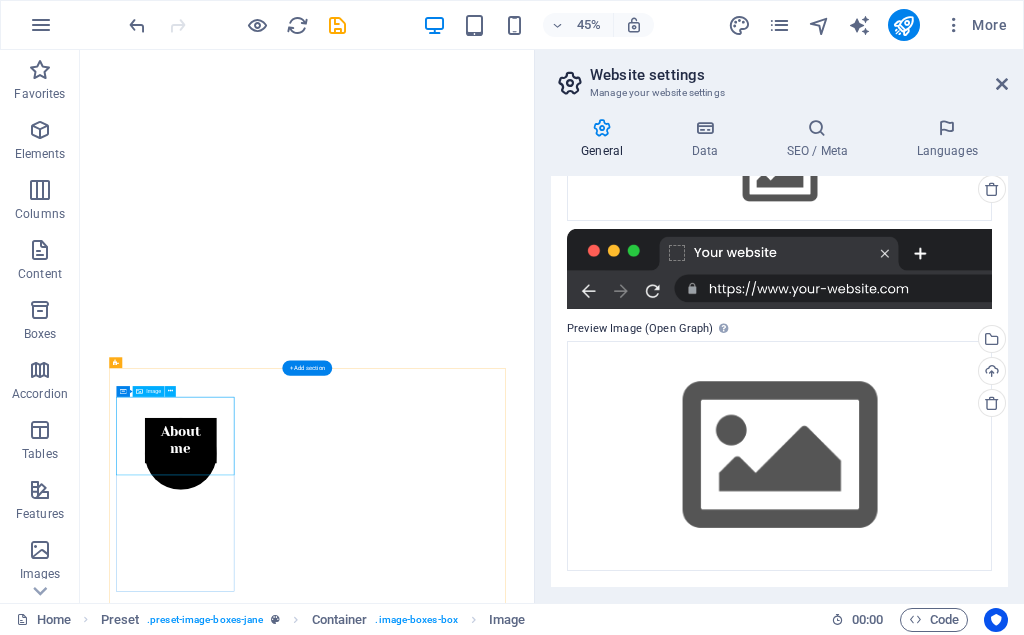scroll, scrollTop: 1019, scrollLeft: 0, axis: vertical 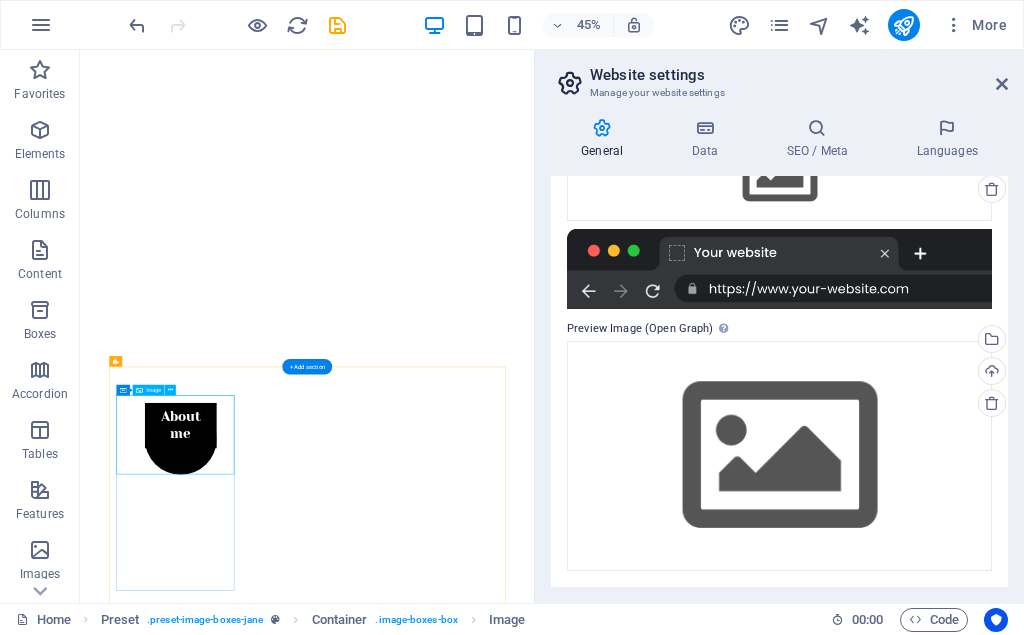 click at bounding box center (584, 1955) 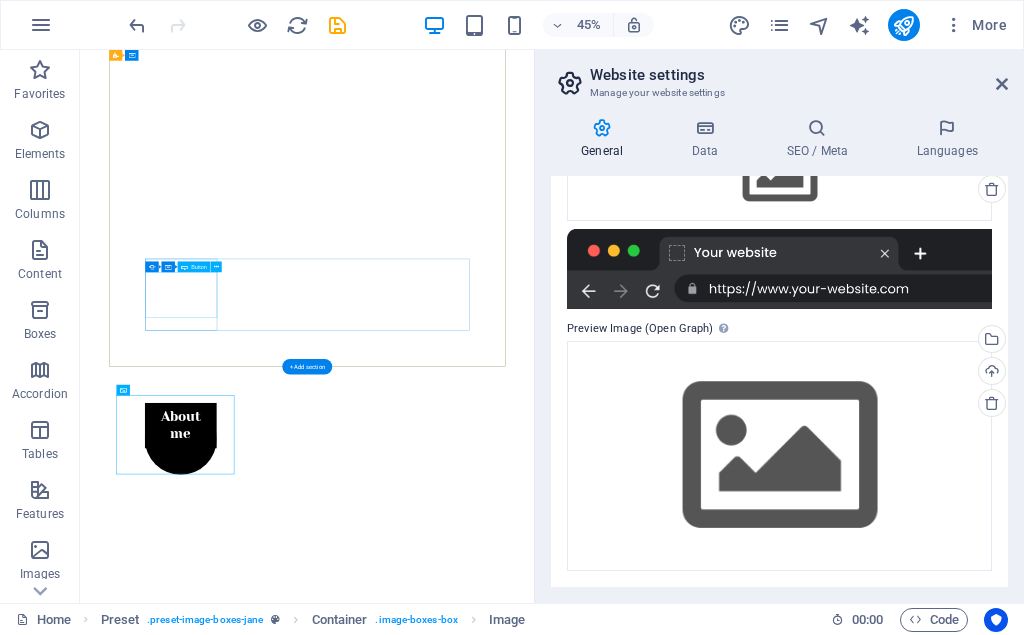 click on "About me" at bounding box center (304, 885) 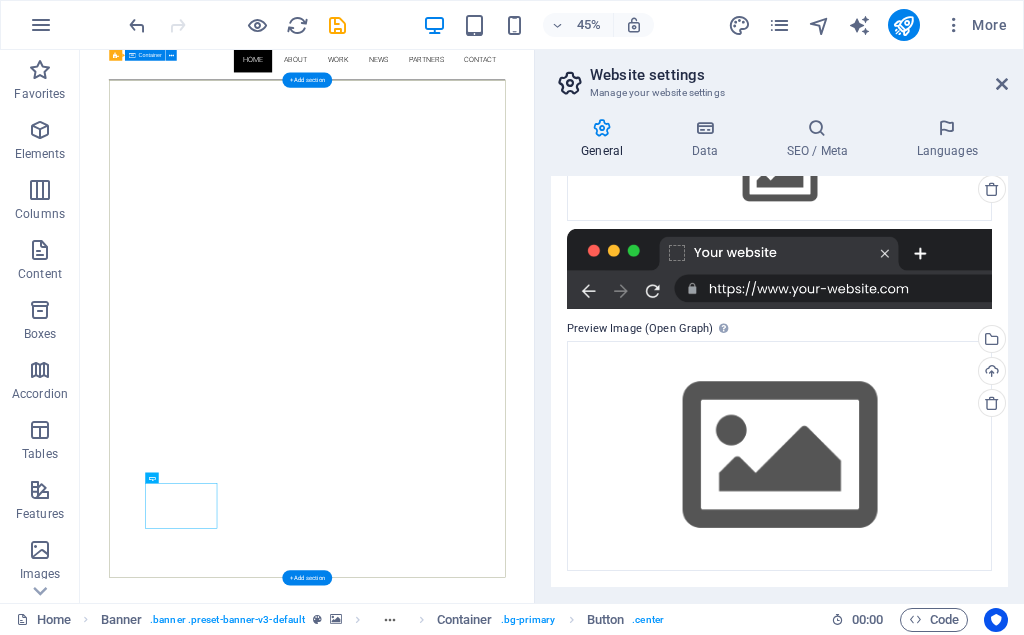 scroll, scrollTop: 511, scrollLeft: 0, axis: vertical 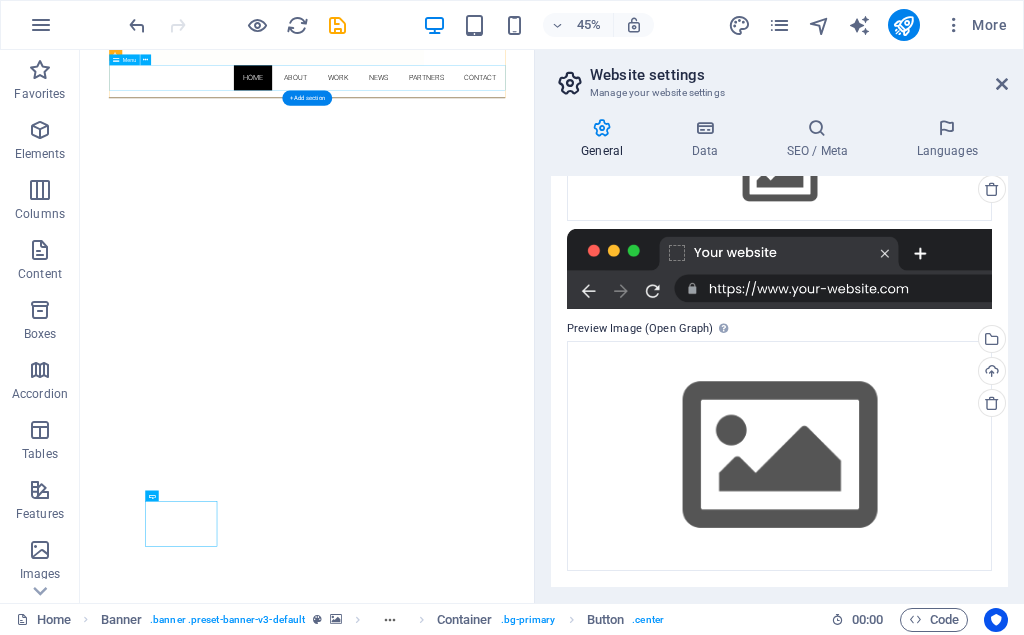 click on "Home About Work News Partners Contact" at bounding box center (584, 112) 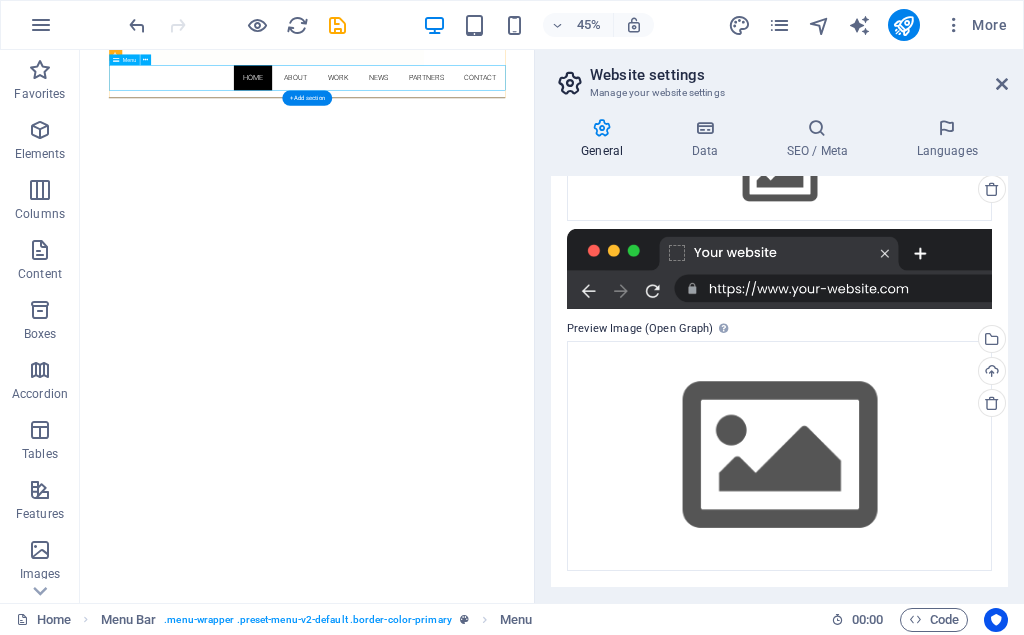 click on "Home About Work News Partners Contact" at bounding box center (584, 112) 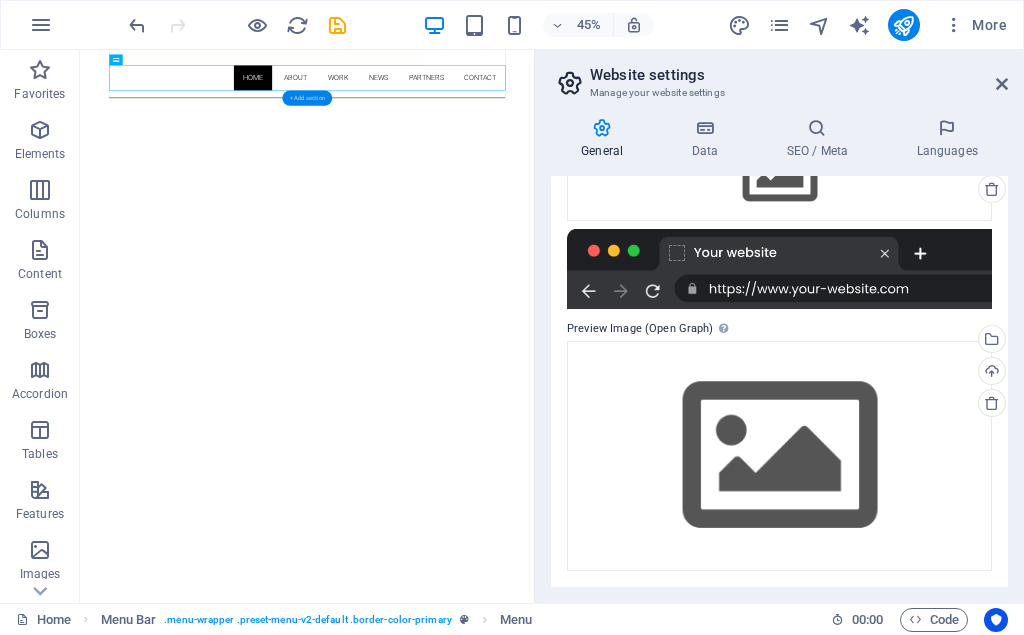 click on "+ Add section" at bounding box center (307, 97) 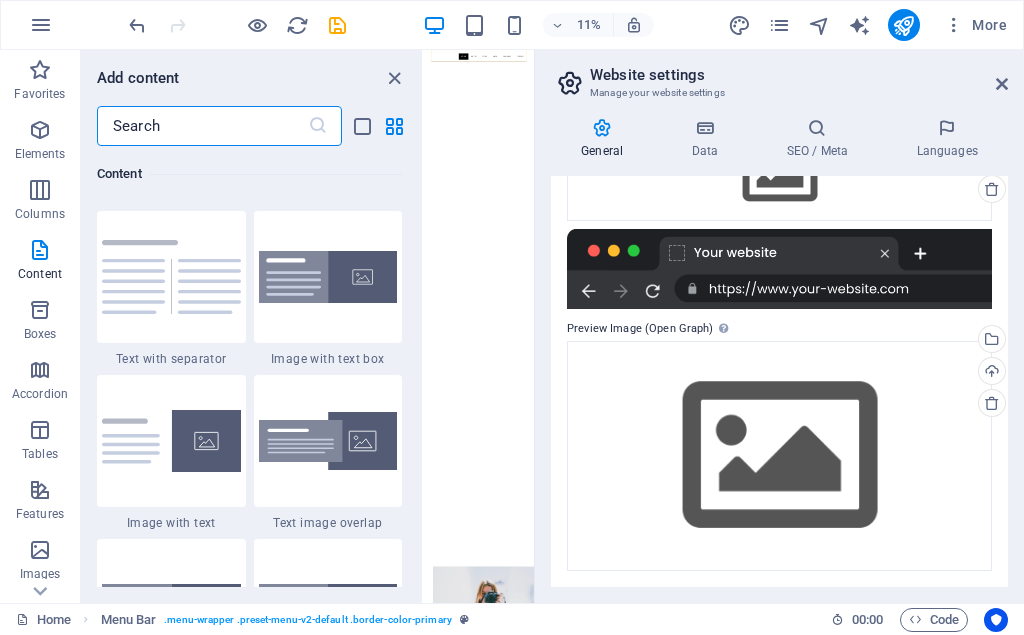 scroll, scrollTop: 3679, scrollLeft: 0, axis: vertical 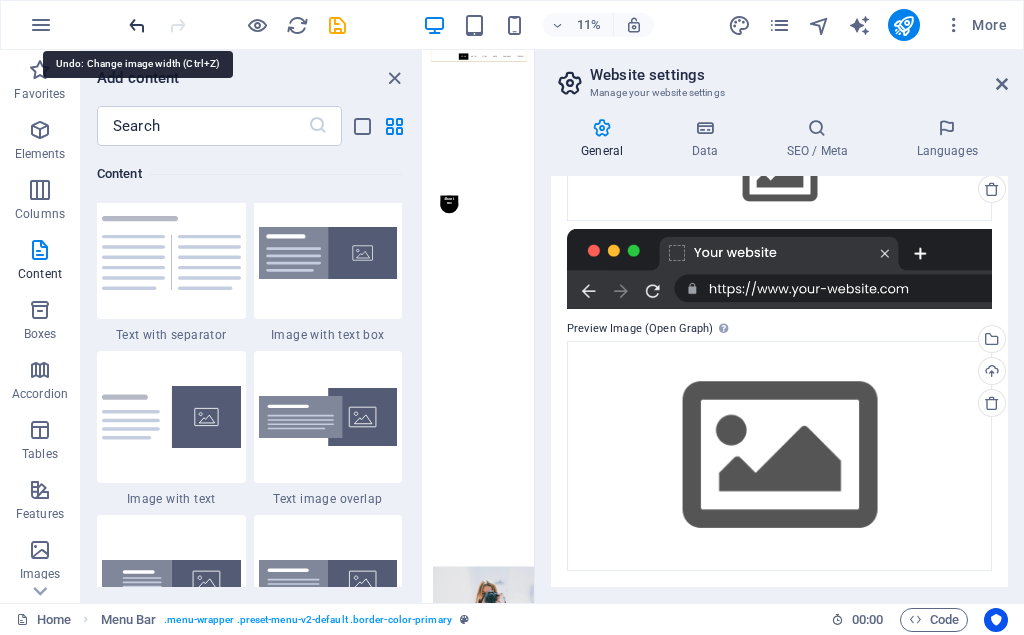 click at bounding box center [137, 25] 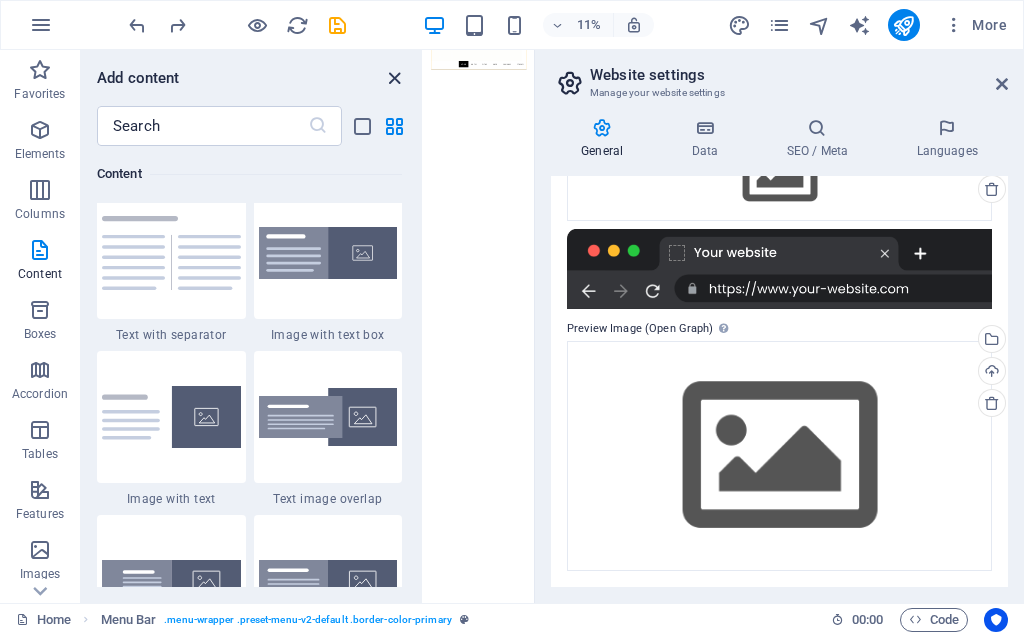 click at bounding box center [394, 78] 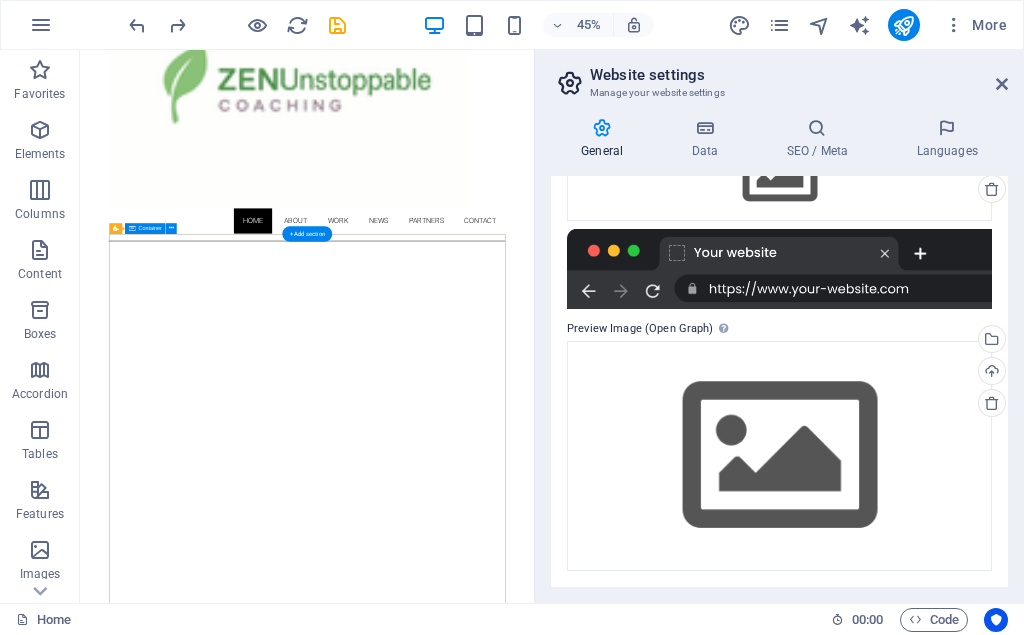 scroll, scrollTop: 198, scrollLeft: 0, axis: vertical 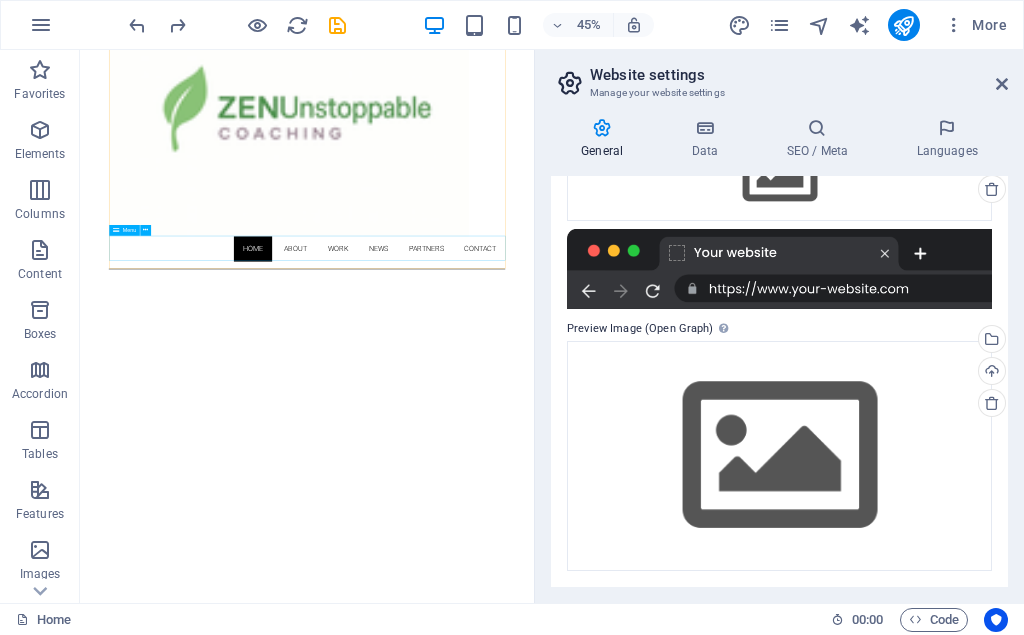 click on "Menu" at bounding box center [124, 230] 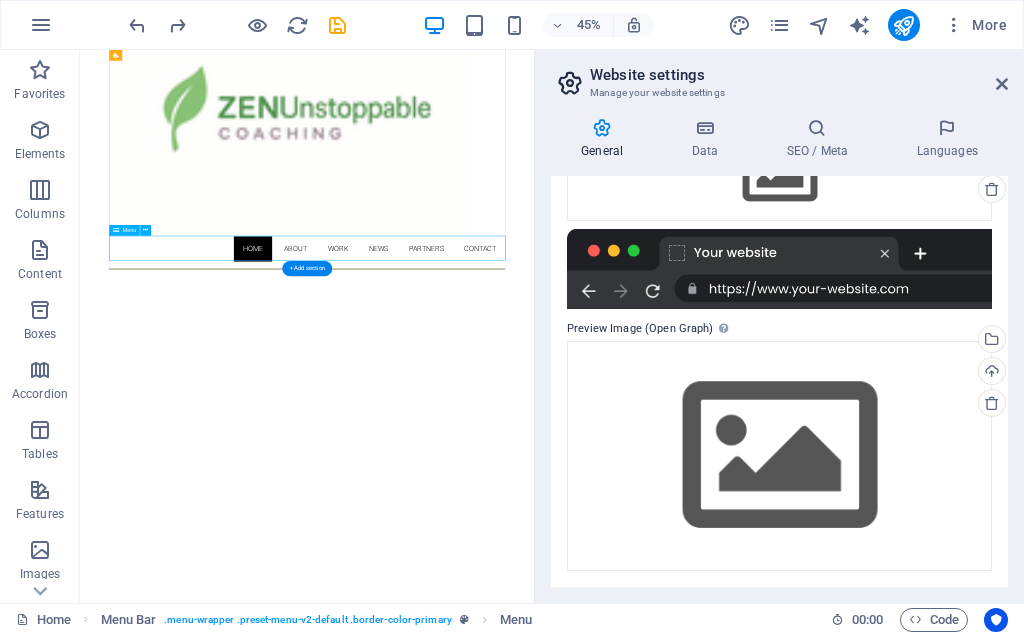 click on "Home About Work News Partners Contact" at bounding box center [584, 492] 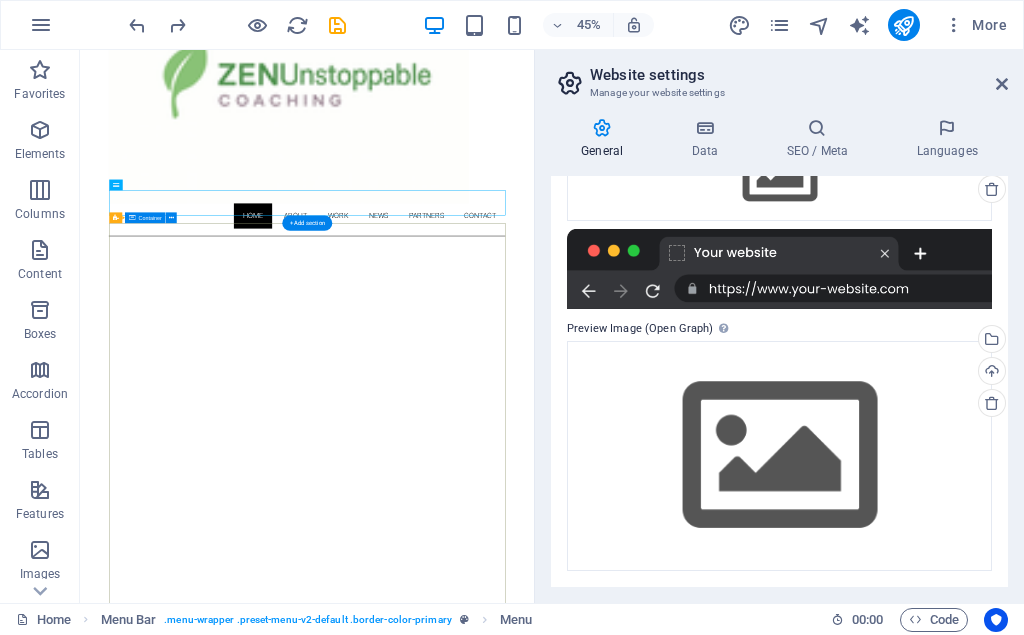 scroll, scrollTop: 300, scrollLeft: 0, axis: vertical 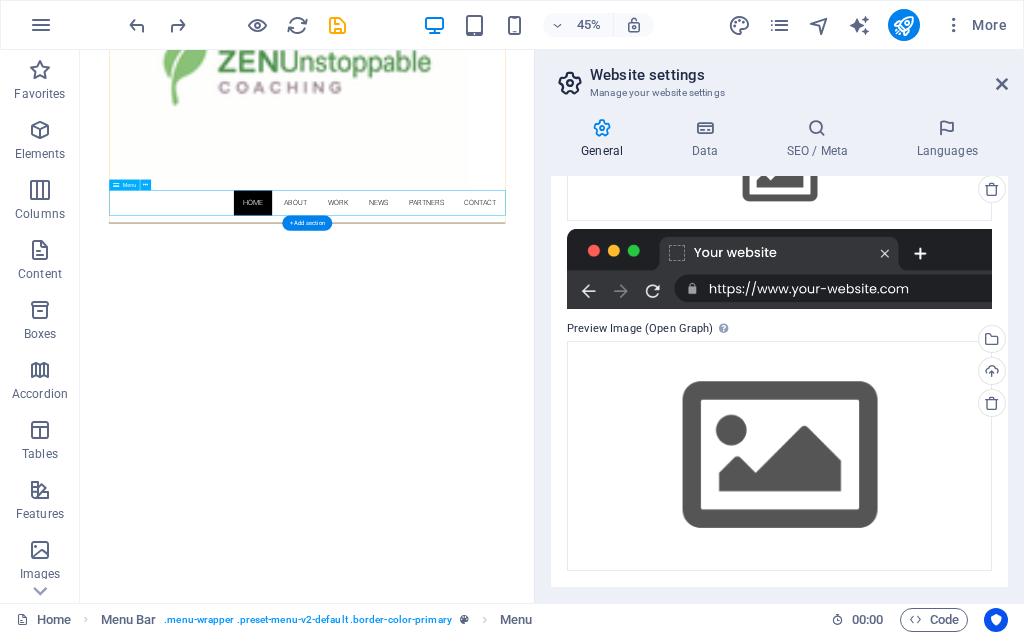 click on "Home About Work News Partners Contact" at bounding box center [584, 390] 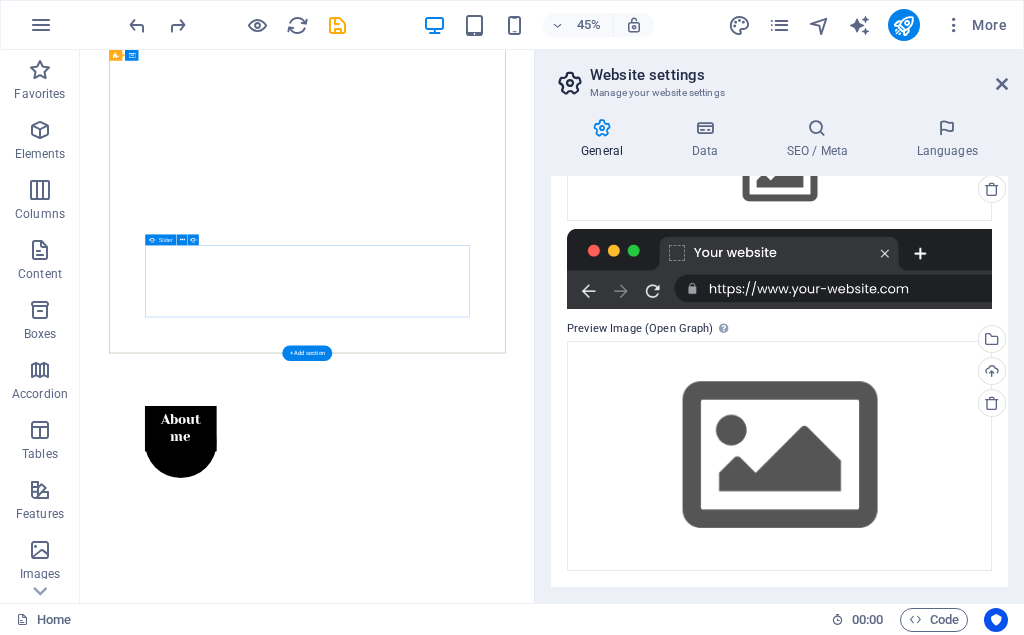 scroll, scrollTop: 1116, scrollLeft: 0, axis: vertical 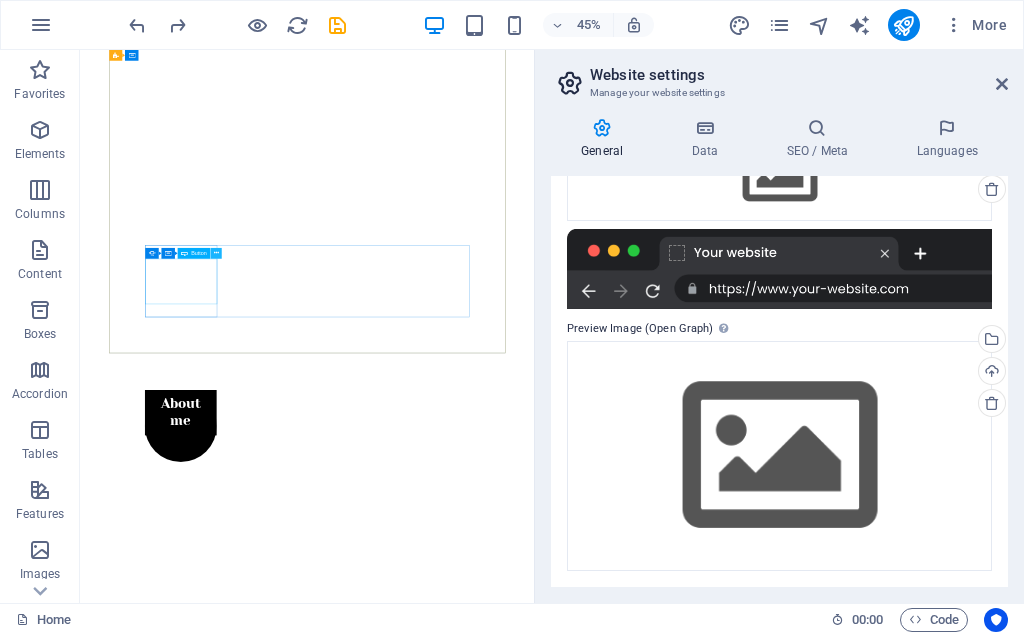 click at bounding box center [215, 252] 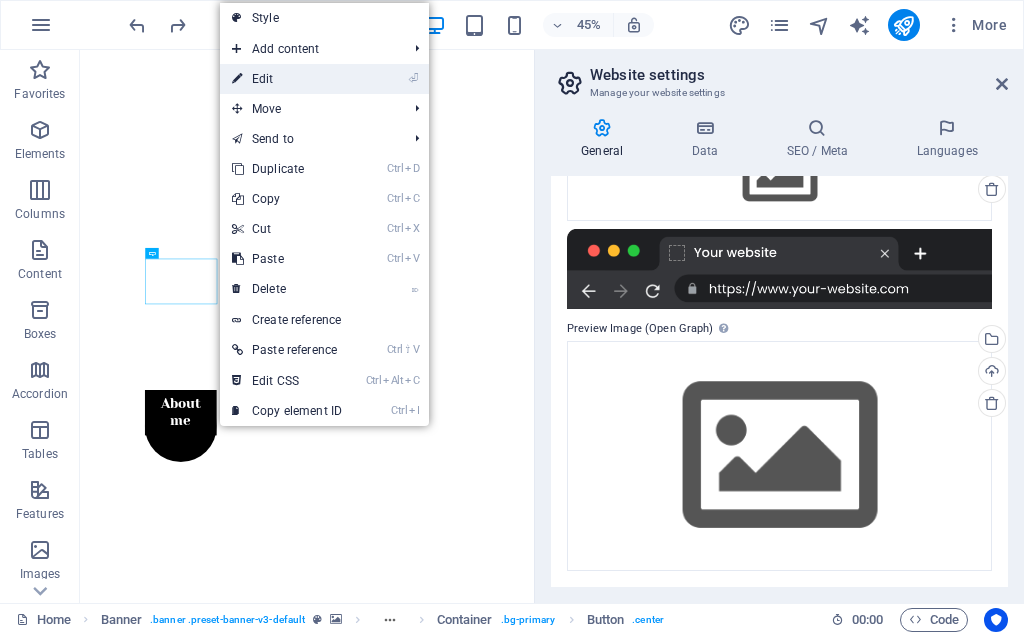click on "⏎  Edit" at bounding box center (287, 79) 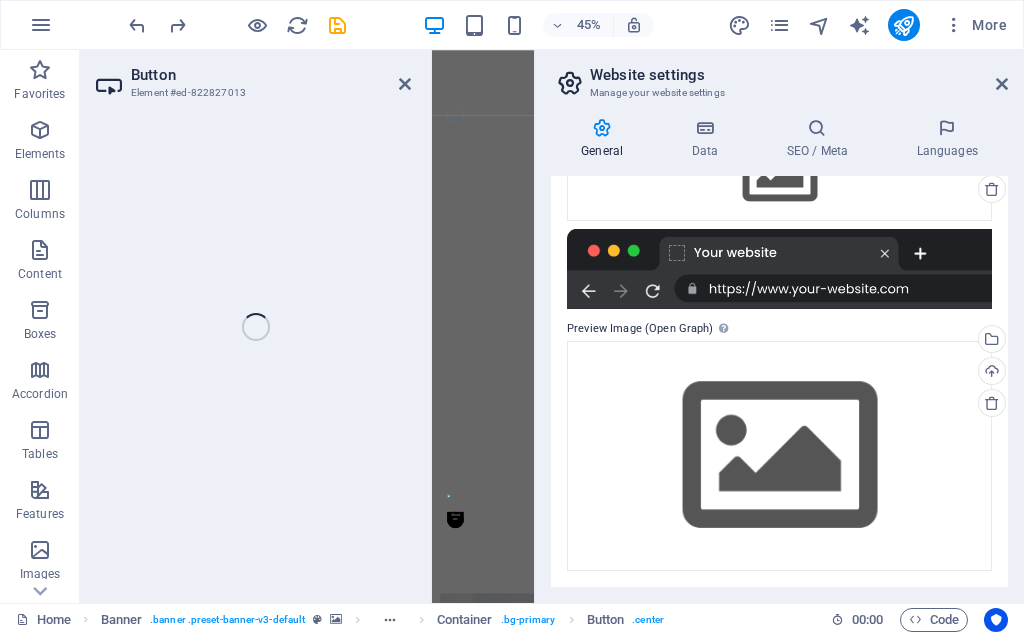 scroll, scrollTop: 1009, scrollLeft: 0, axis: vertical 